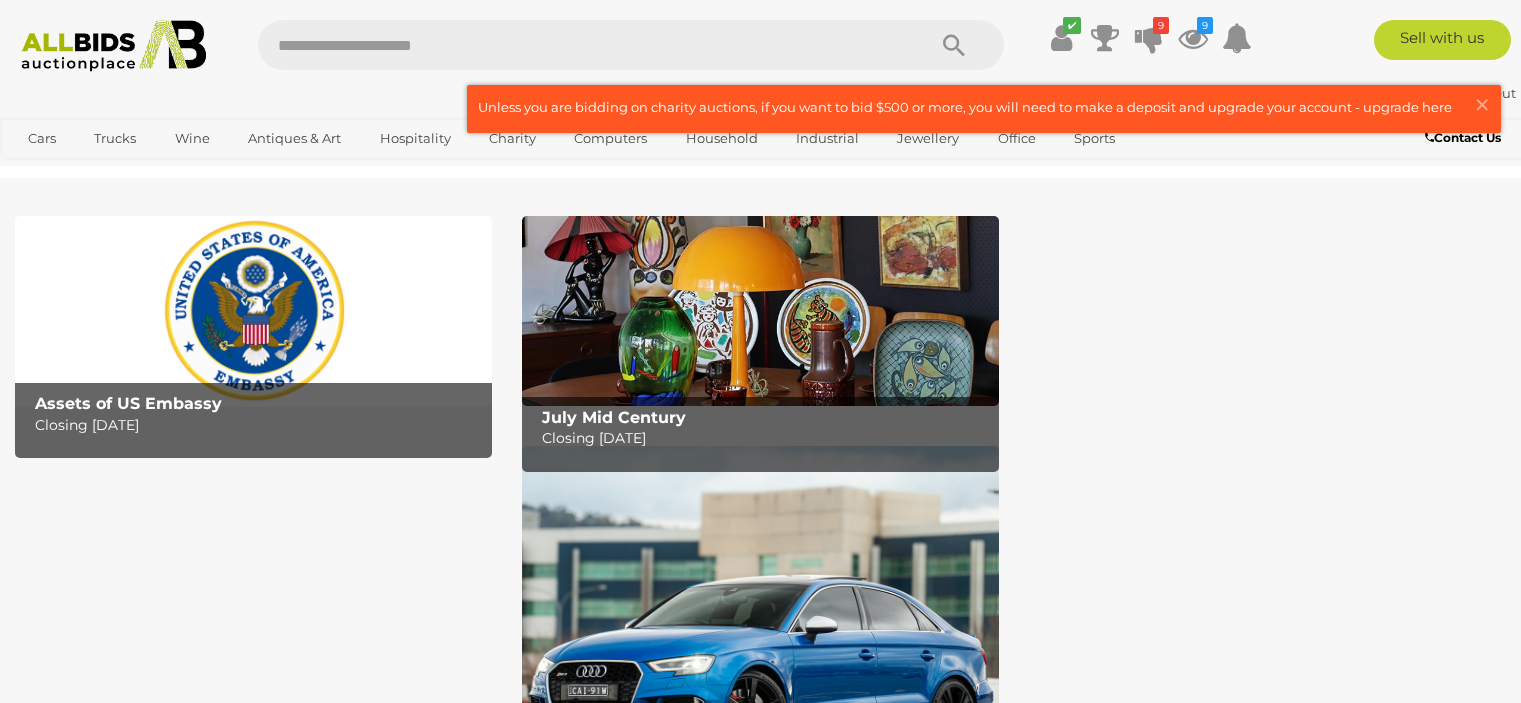 scroll, scrollTop: 0, scrollLeft: 0, axis: both 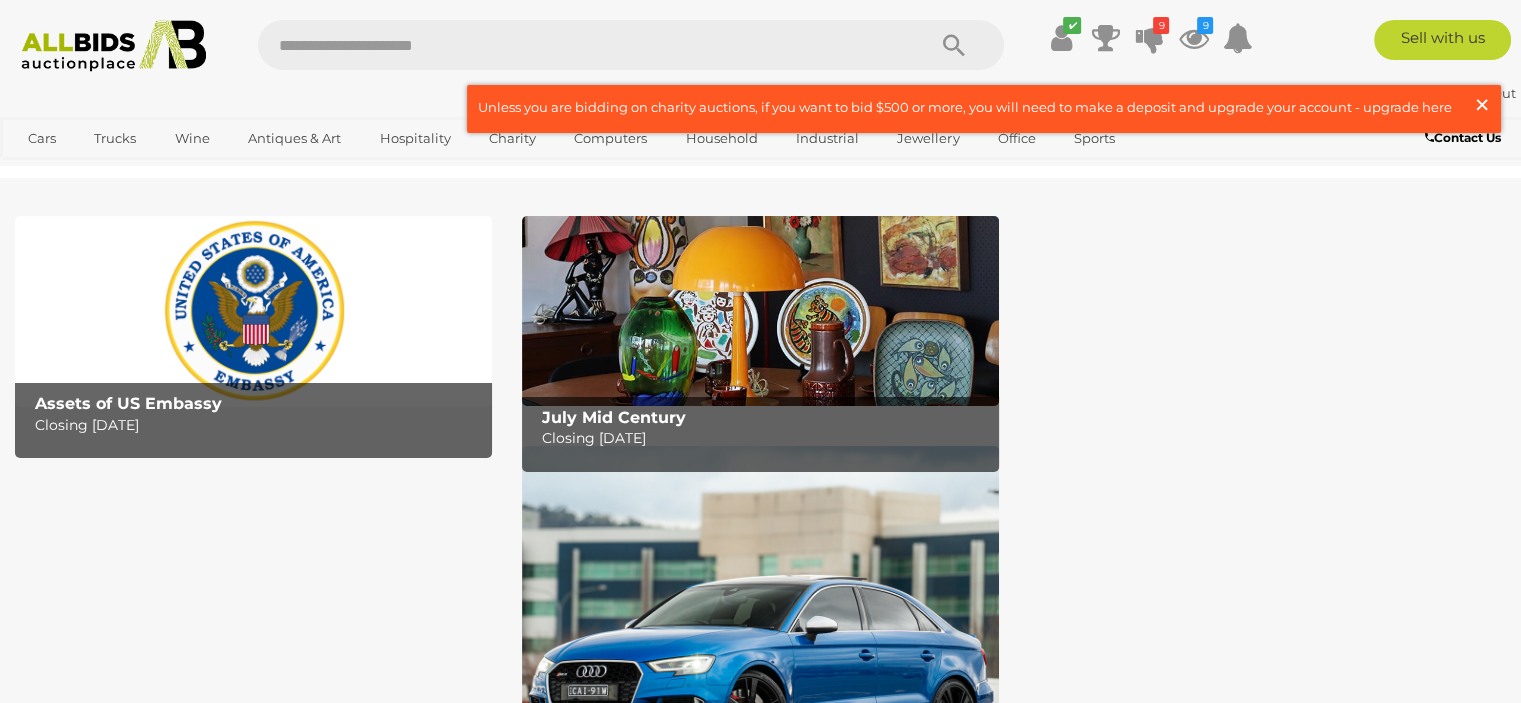 click on "×" at bounding box center (1482, 104) 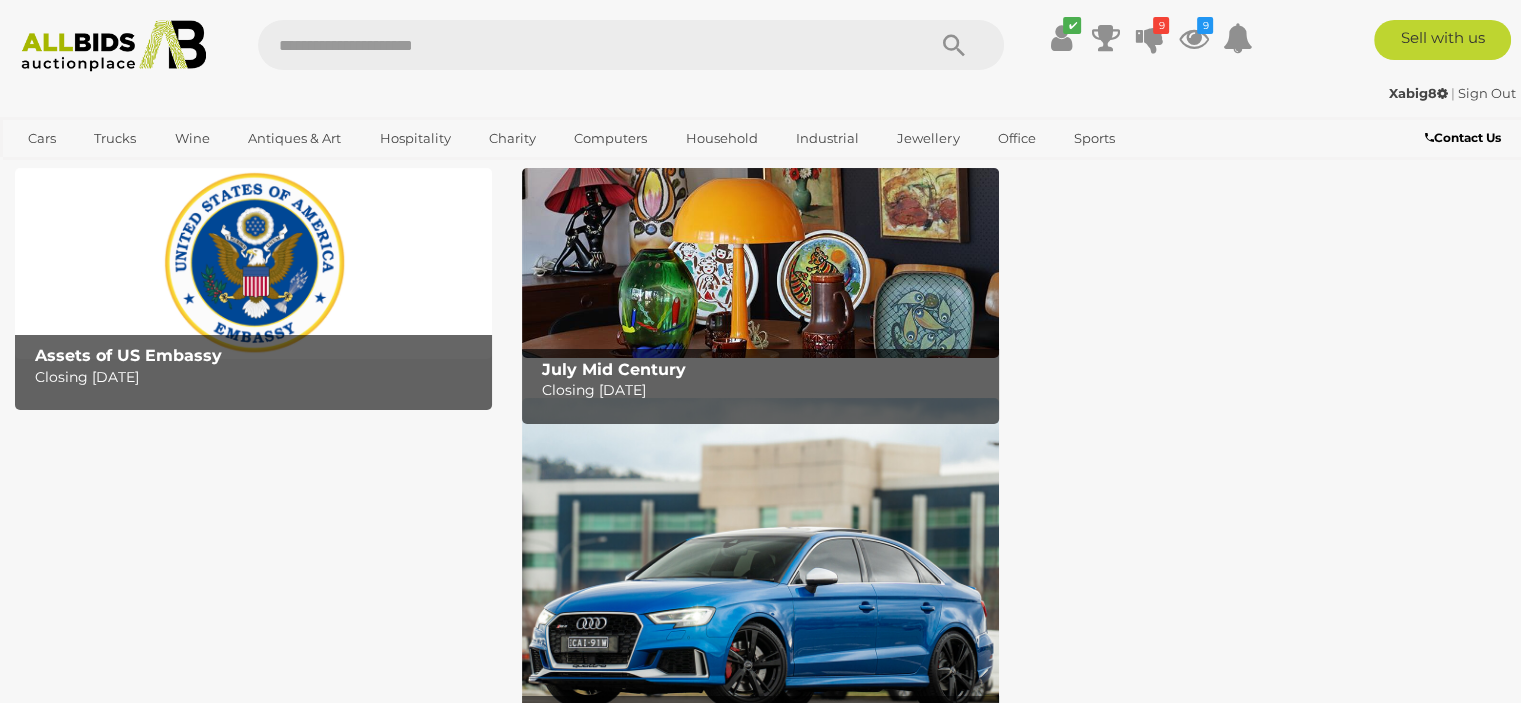 scroll, scrollTop: 0, scrollLeft: 0, axis: both 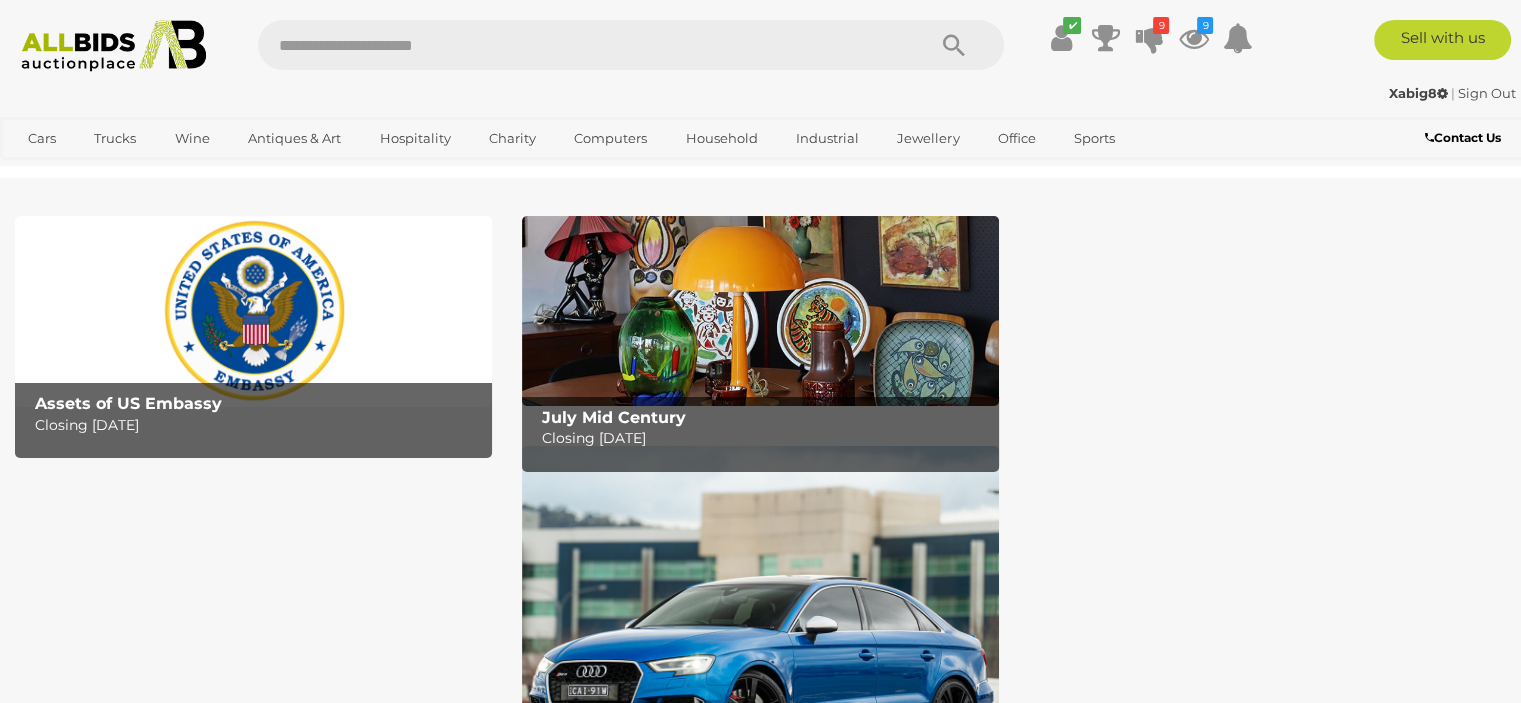click at bounding box center [581, 45] 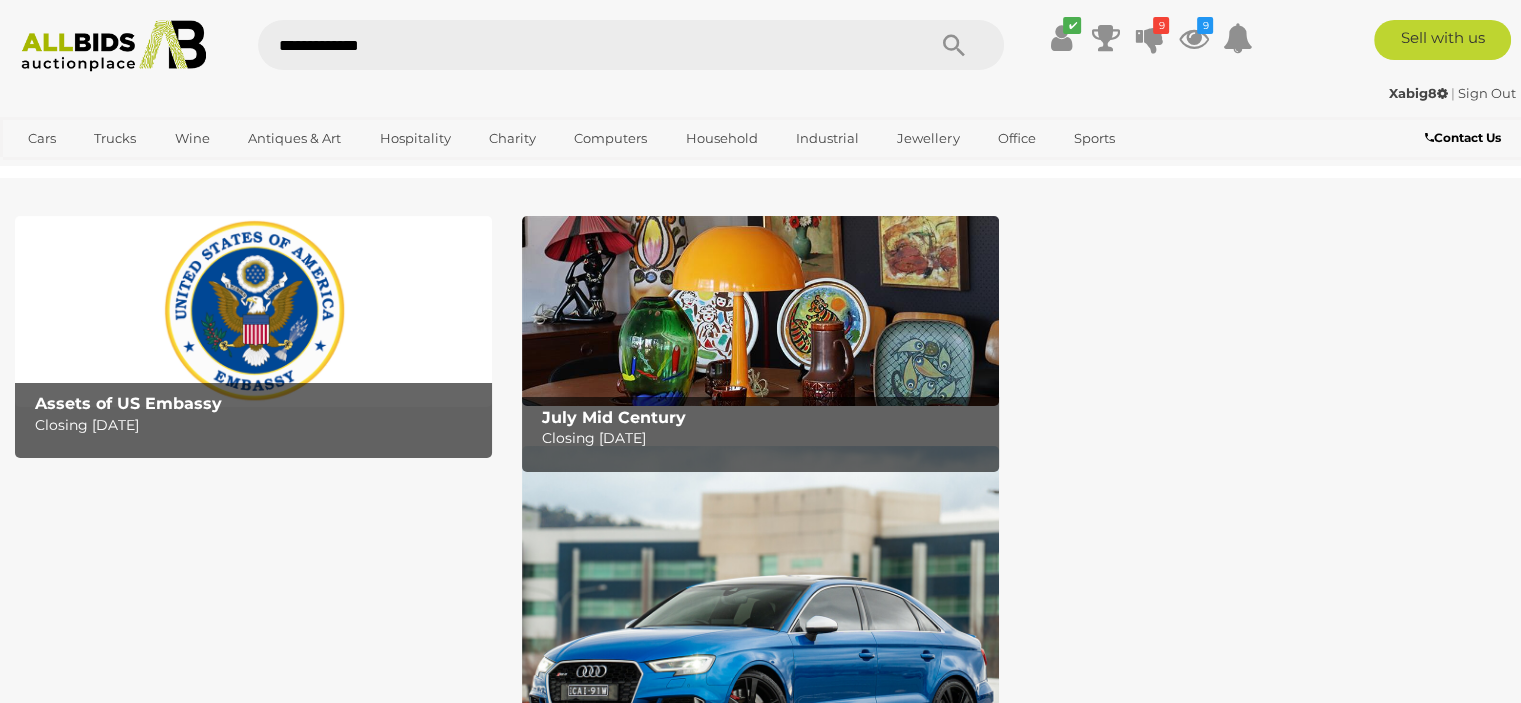 type on "**********" 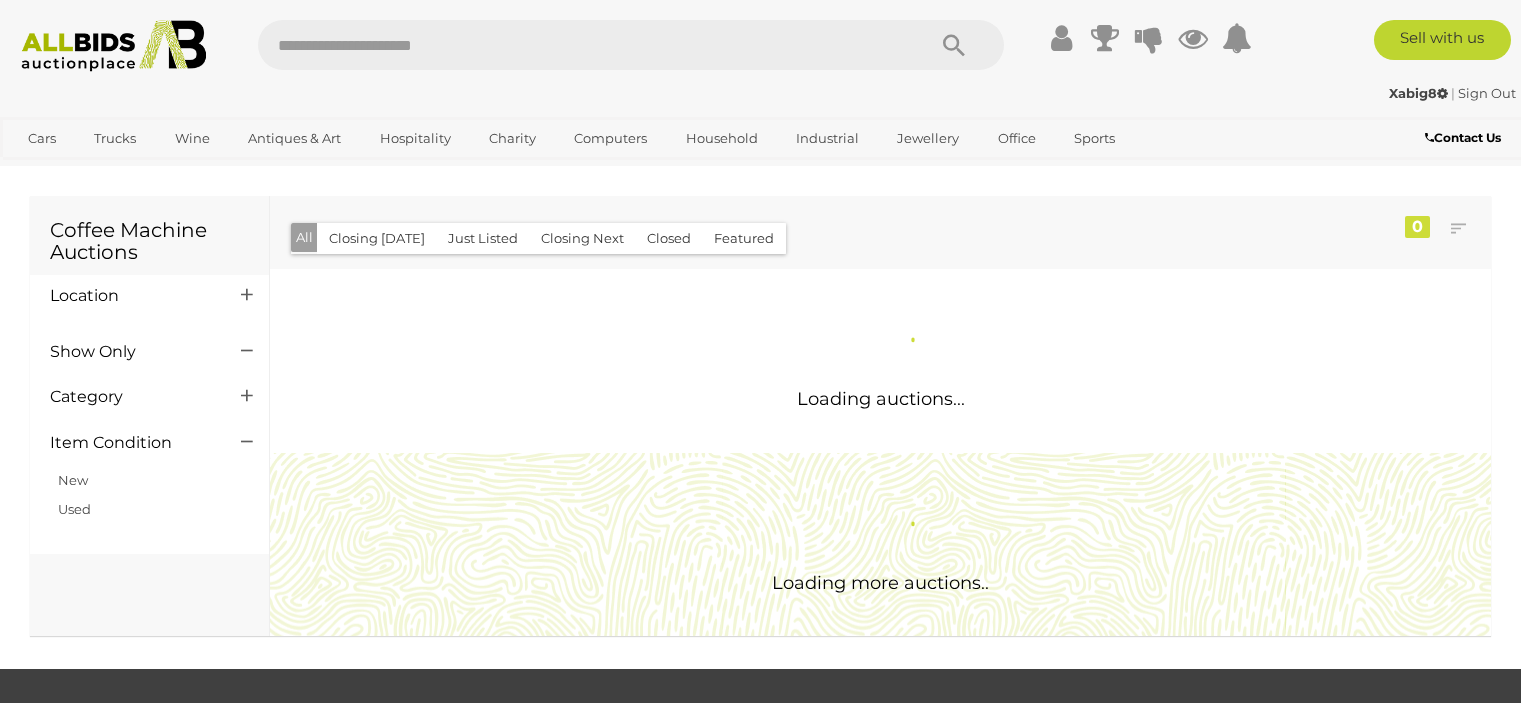 scroll, scrollTop: 0, scrollLeft: 0, axis: both 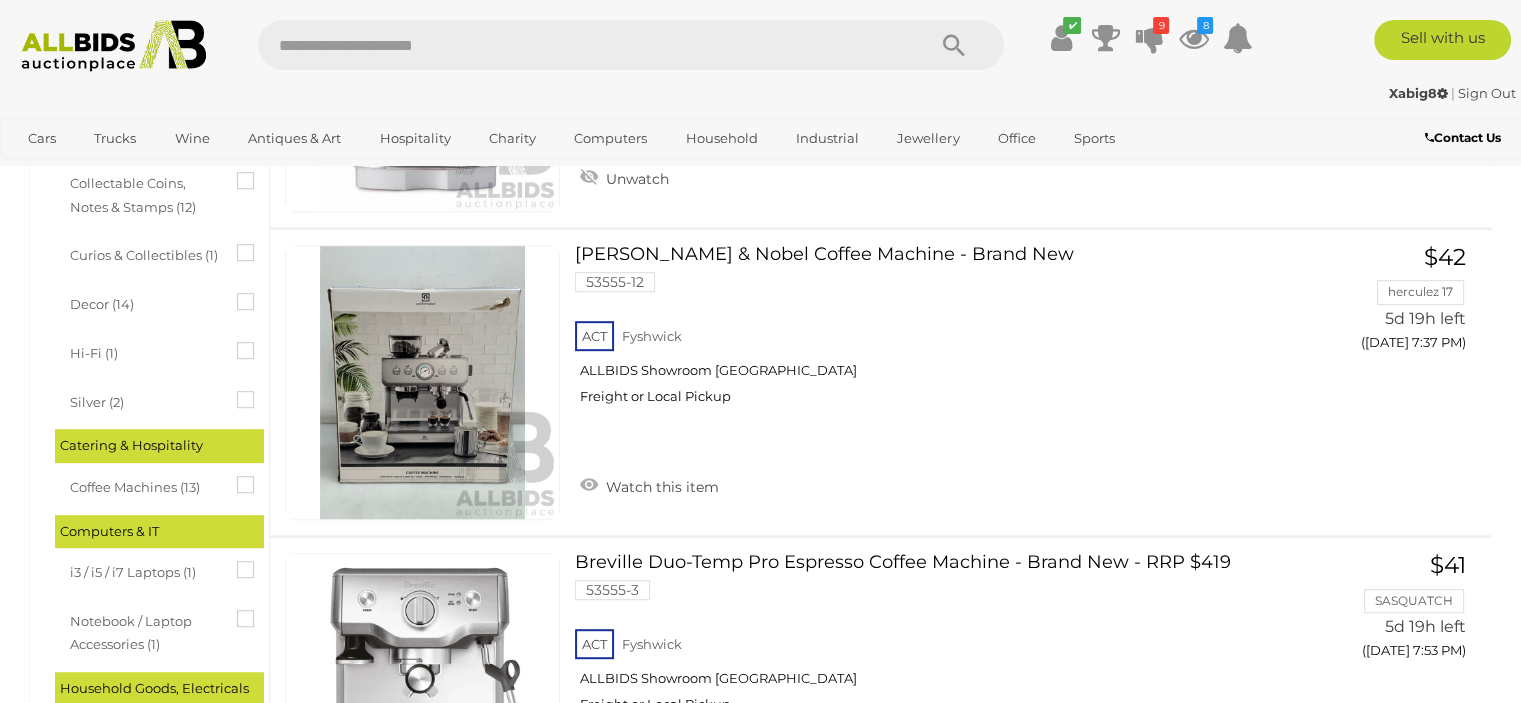 click at bounding box center [237, 476] 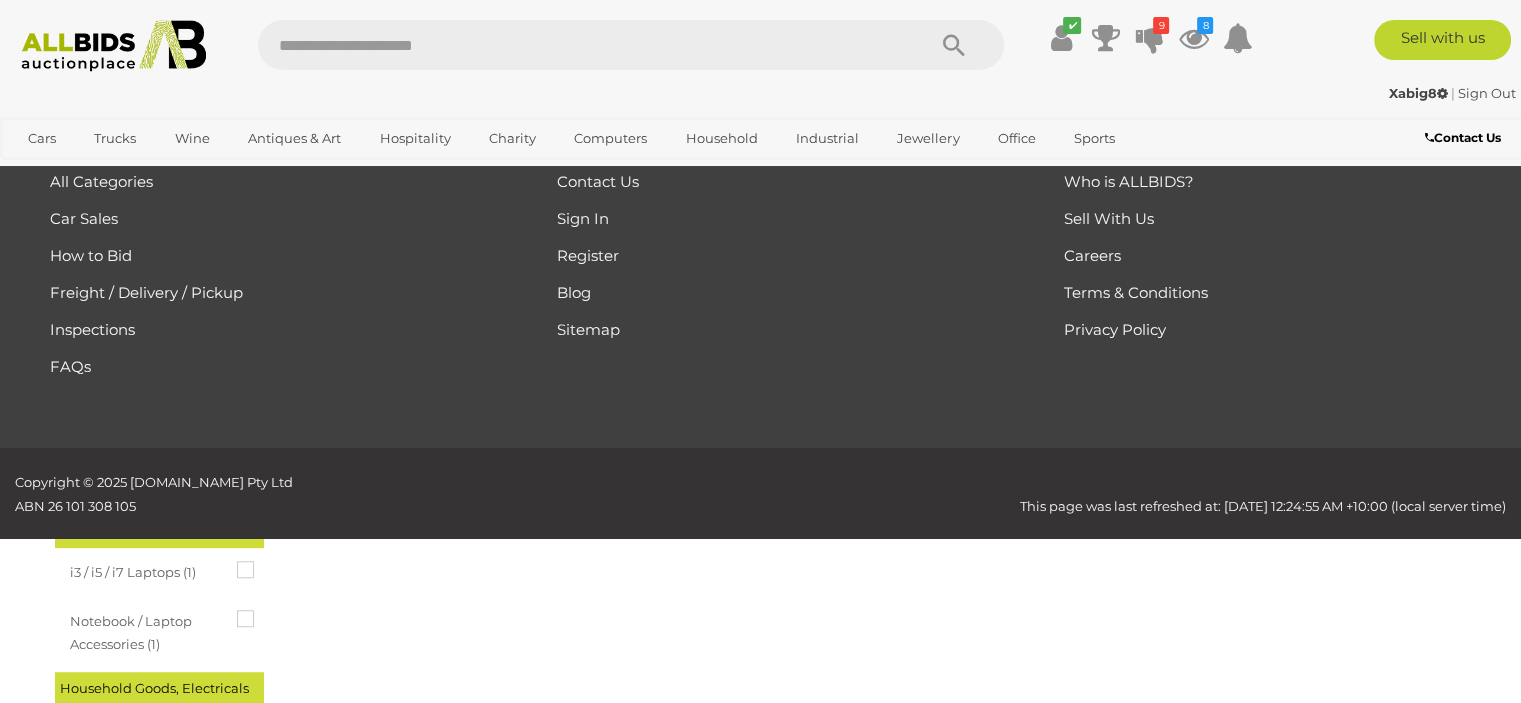 scroll, scrollTop: 0, scrollLeft: 0, axis: both 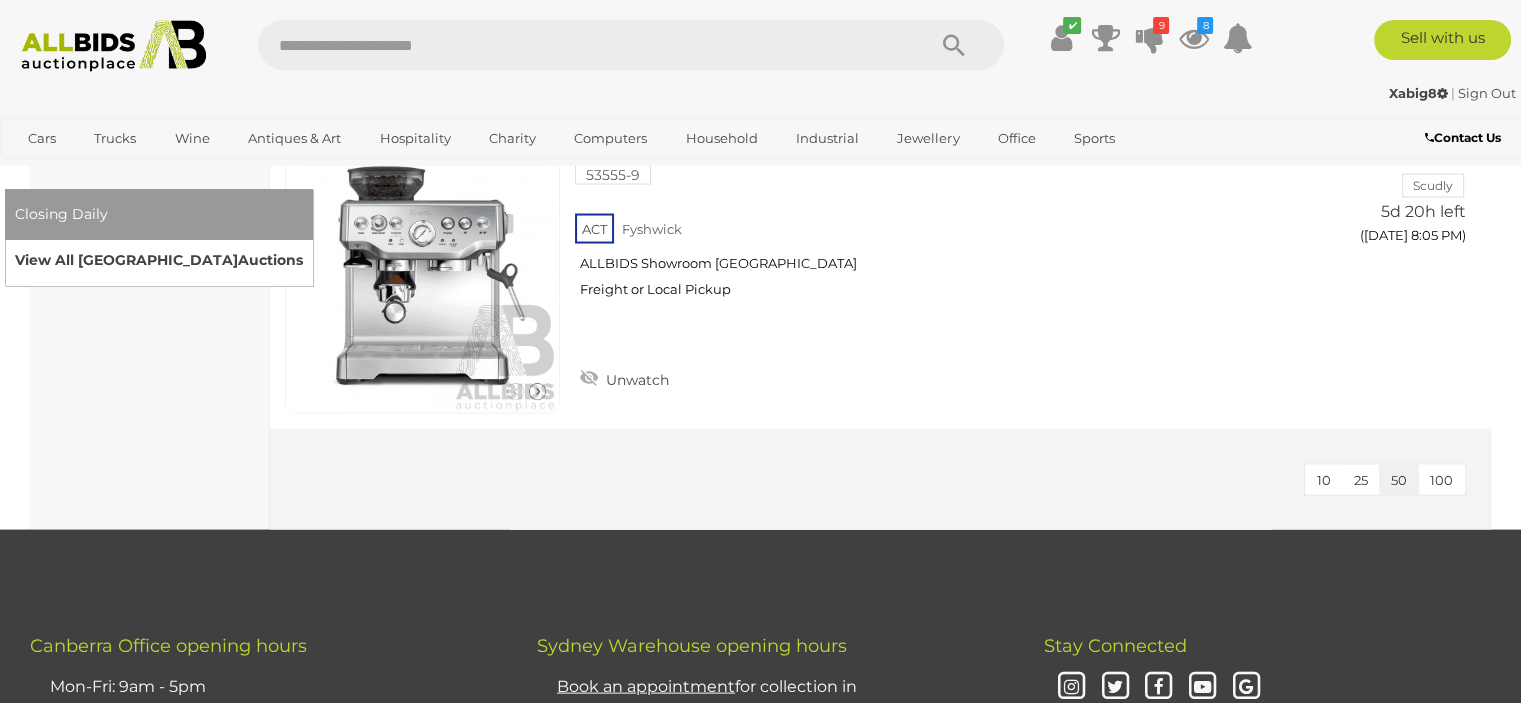 click on "View All Sydney  Auctions" at bounding box center (159, 260) 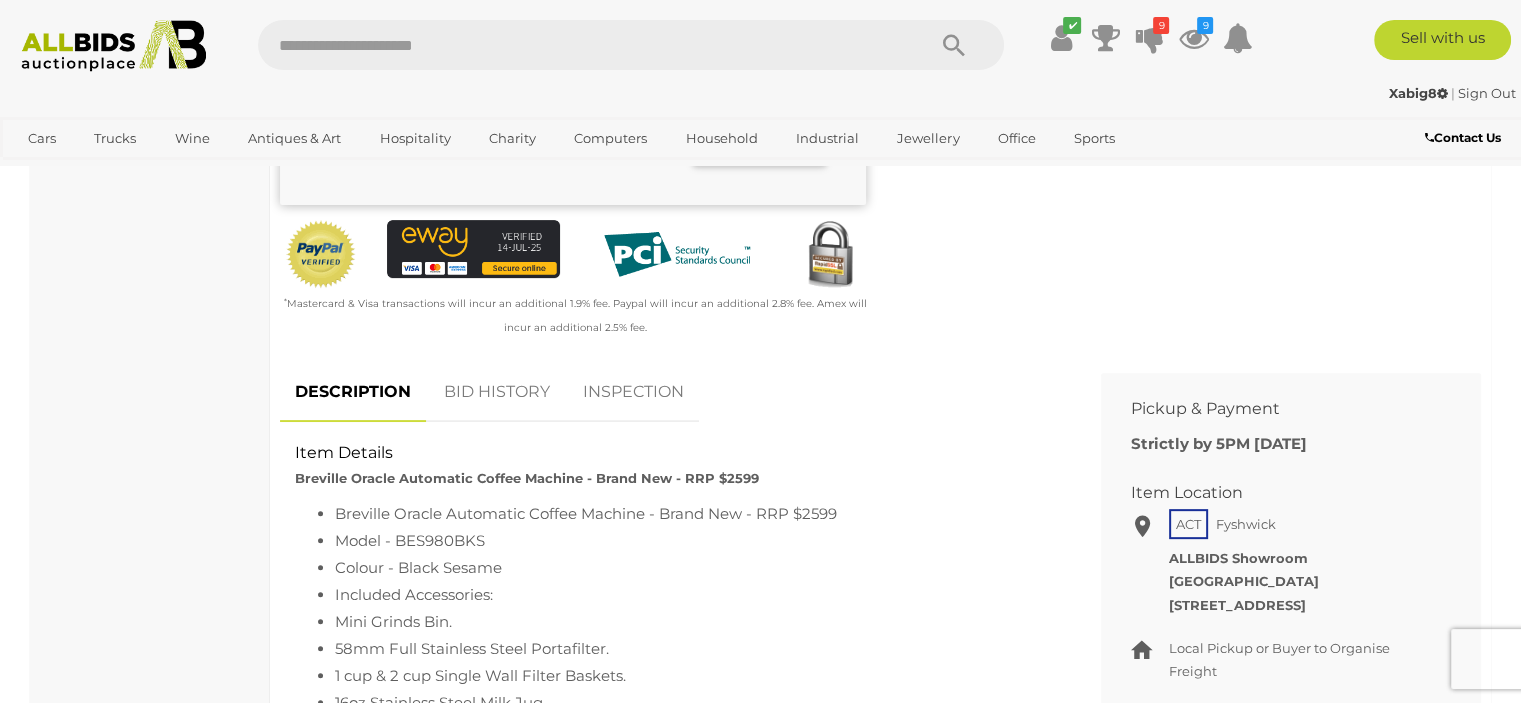 scroll, scrollTop: 600, scrollLeft: 0, axis: vertical 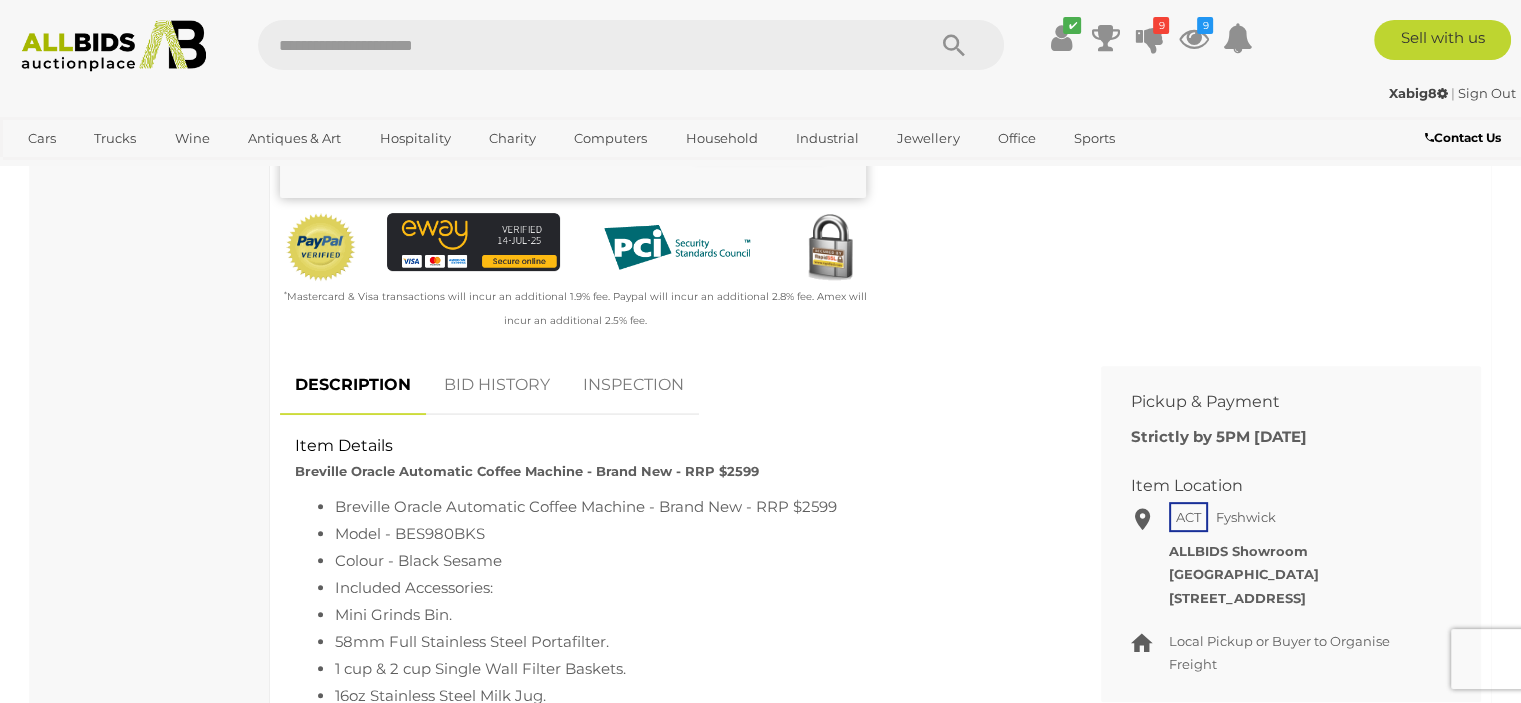 click on "BID HISTORY" at bounding box center [497, 385] 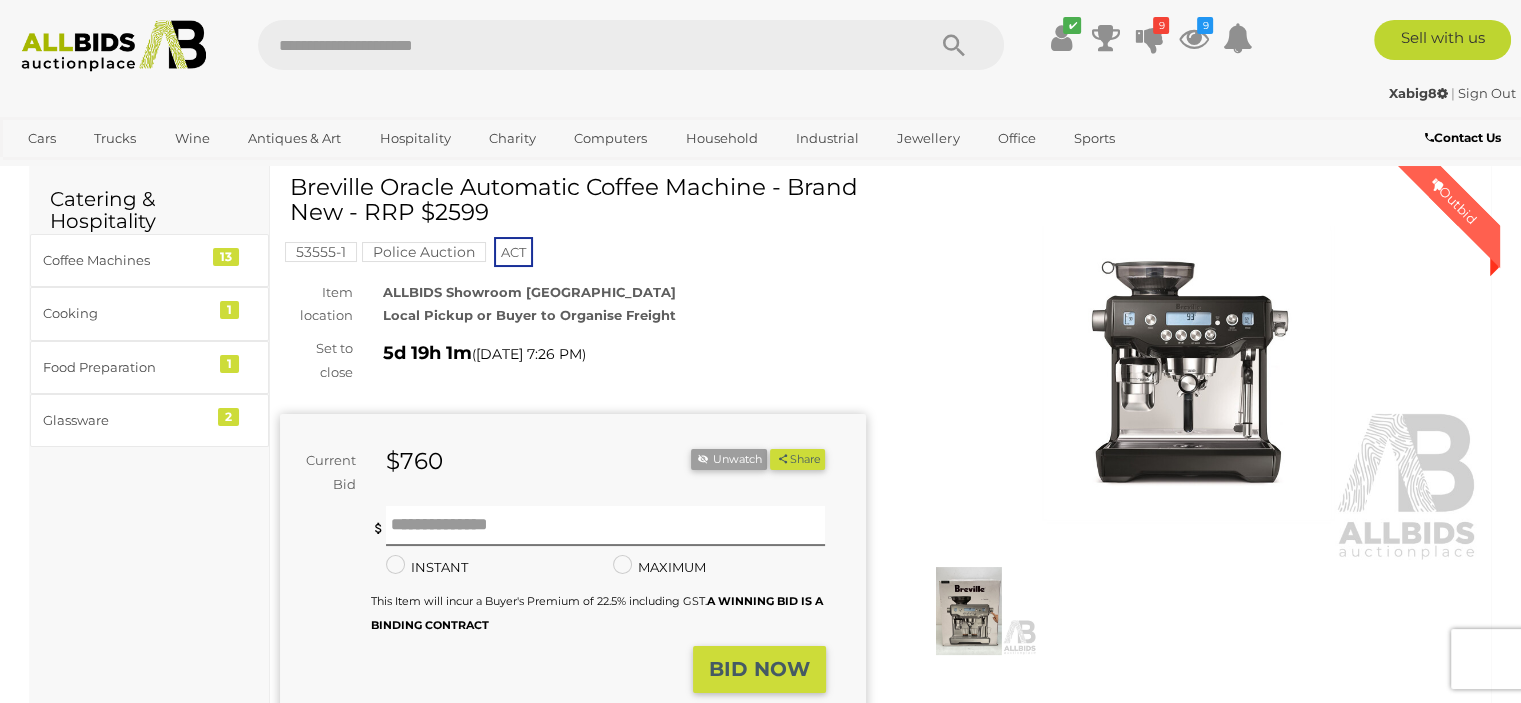 scroll, scrollTop: 100, scrollLeft: 0, axis: vertical 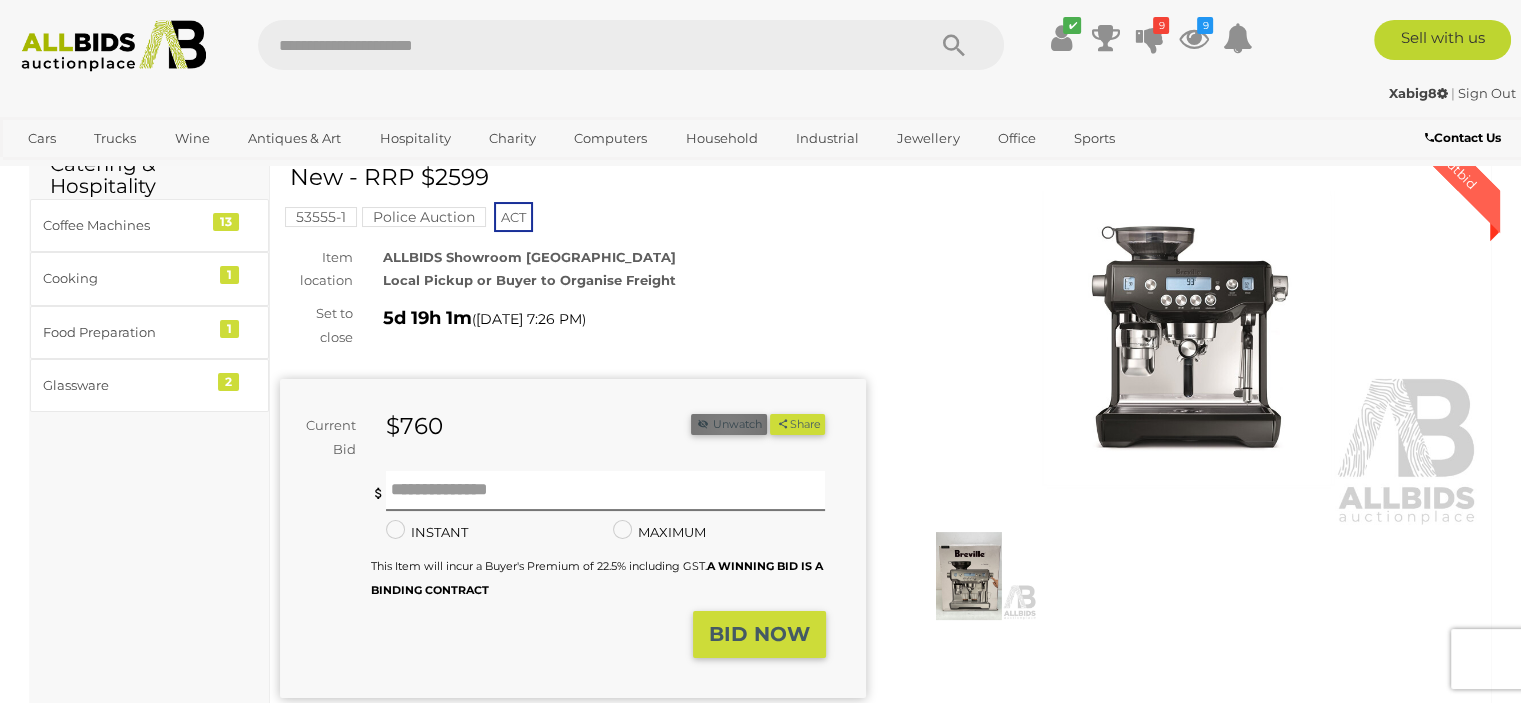 click on "Unwatch" at bounding box center (729, 424) 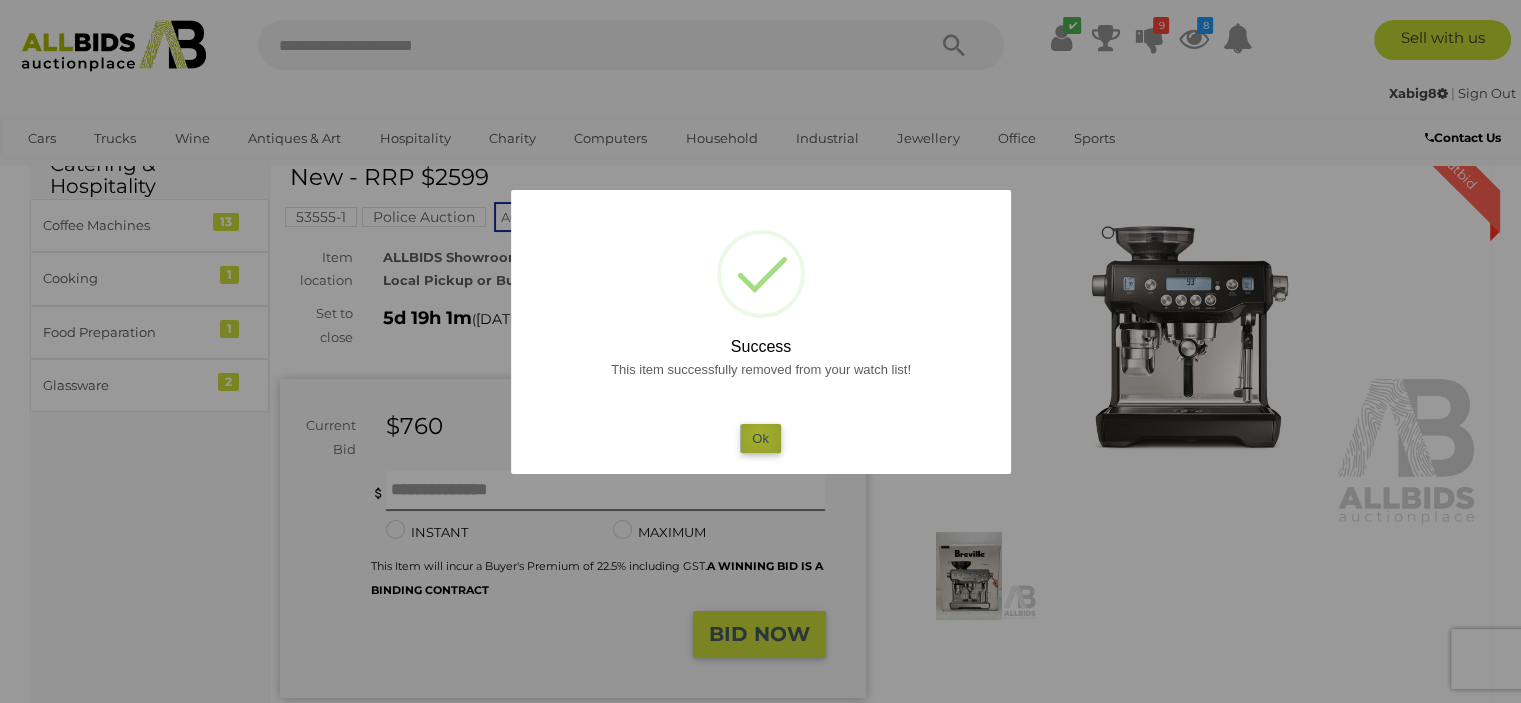 click on "Ok" at bounding box center [760, 438] 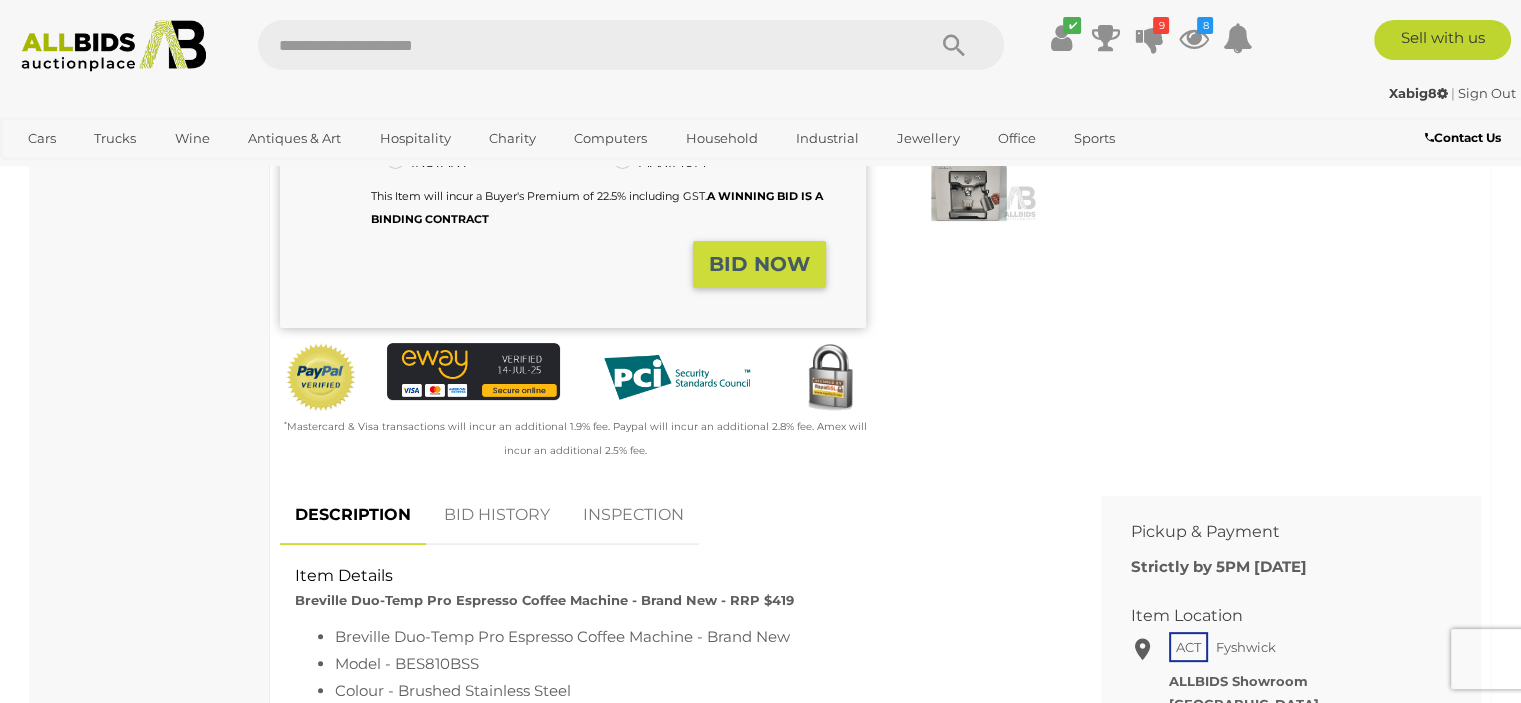 scroll, scrollTop: 500, scrollLeft: 0, axis: vertical 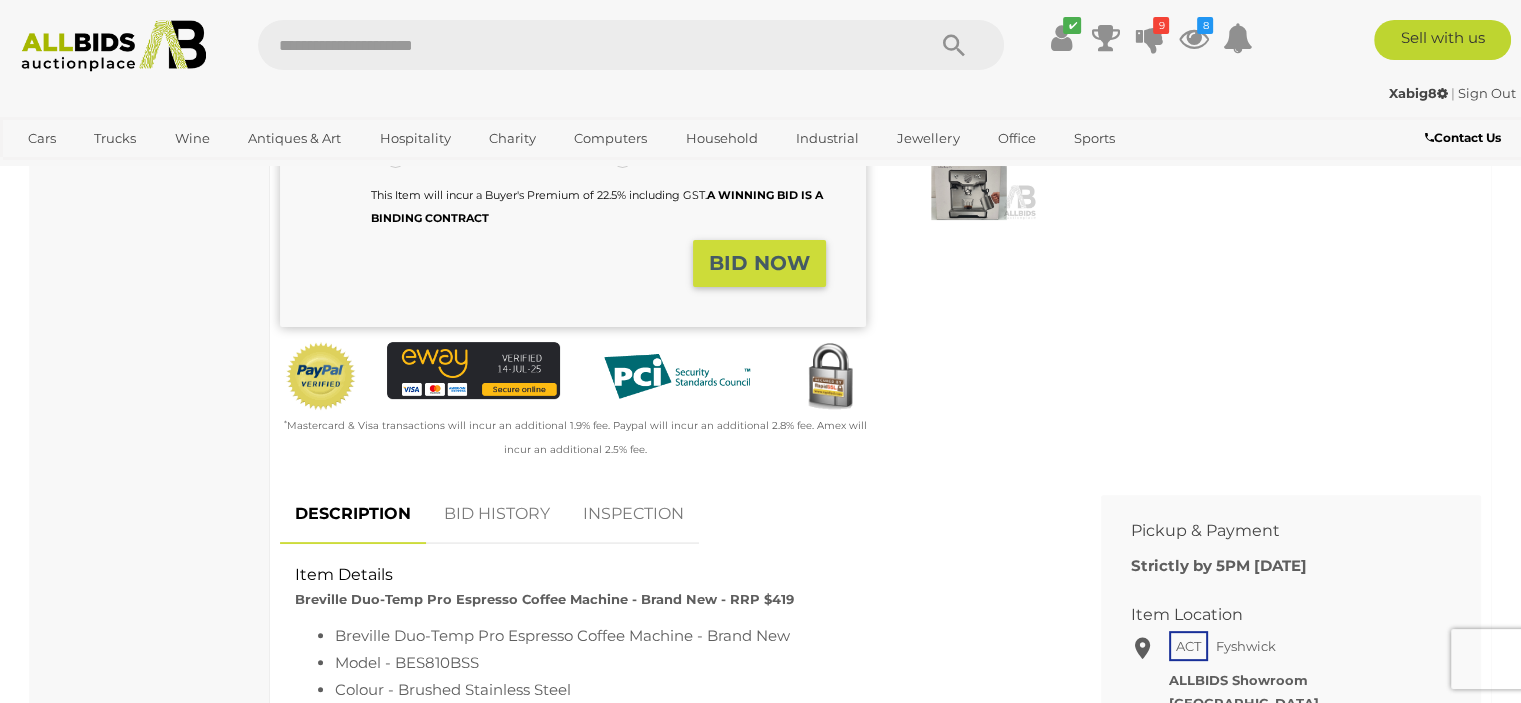 click on "BID HISTORY" at bounding box center [497, 514] 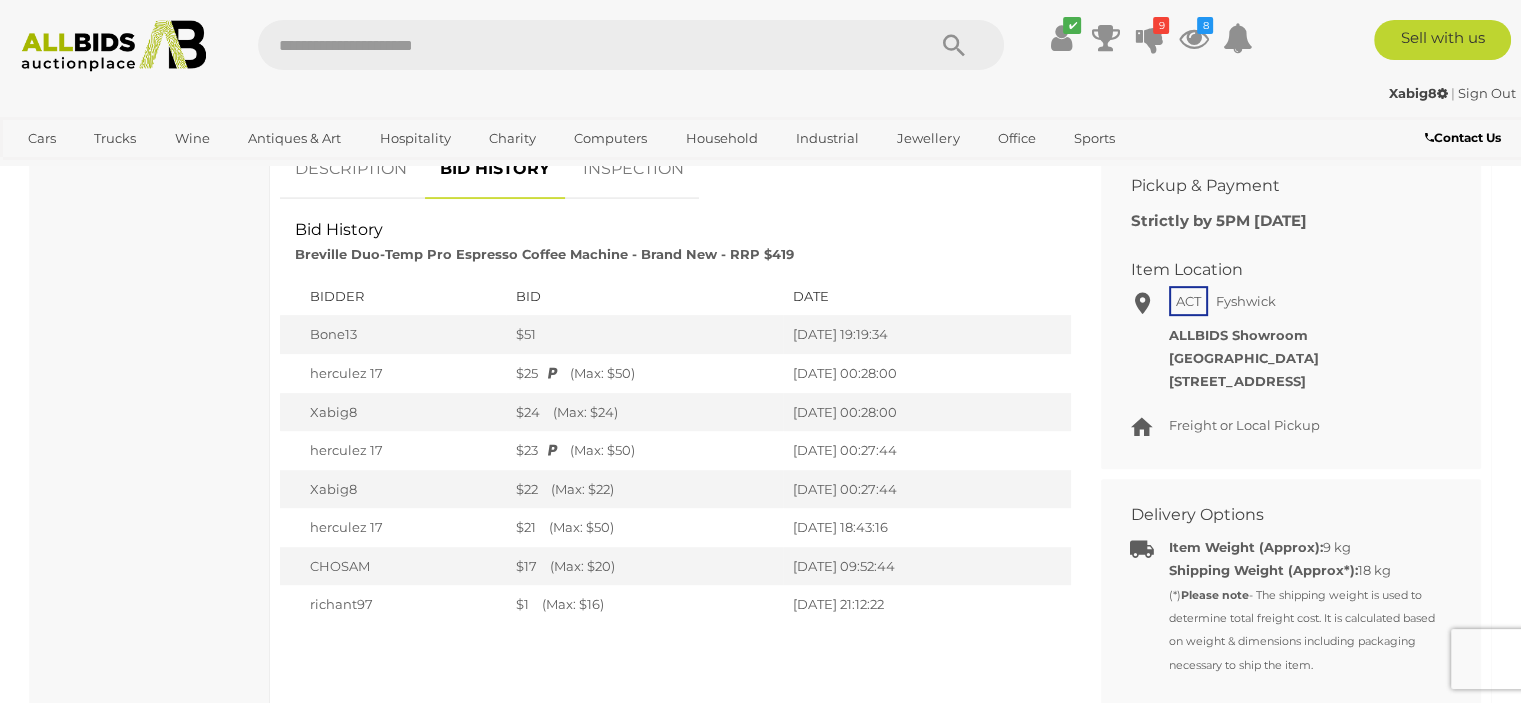 scroll, scrollTop: 900, scrollLeft: 0, axis: vertical 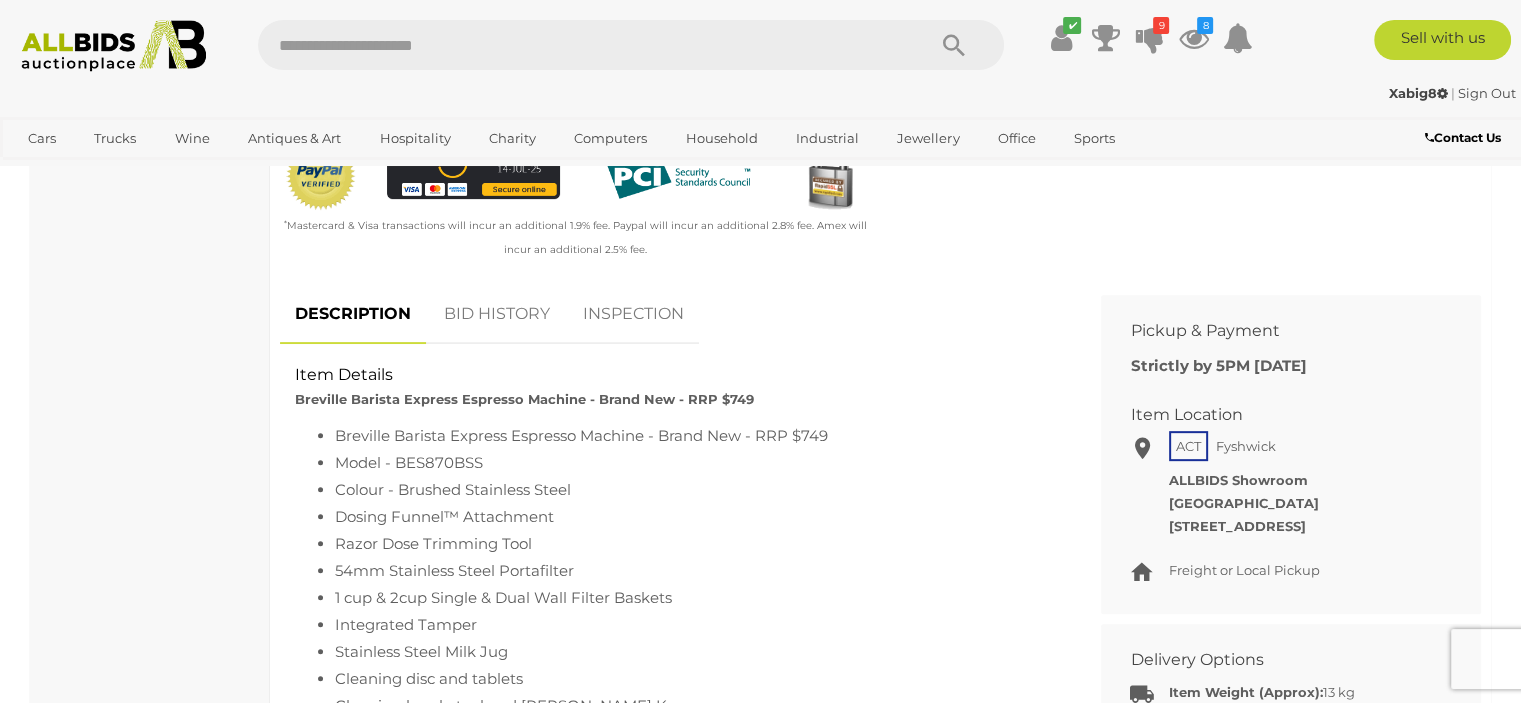 click on "BID HISTORY" at bounding box center (497, 314) 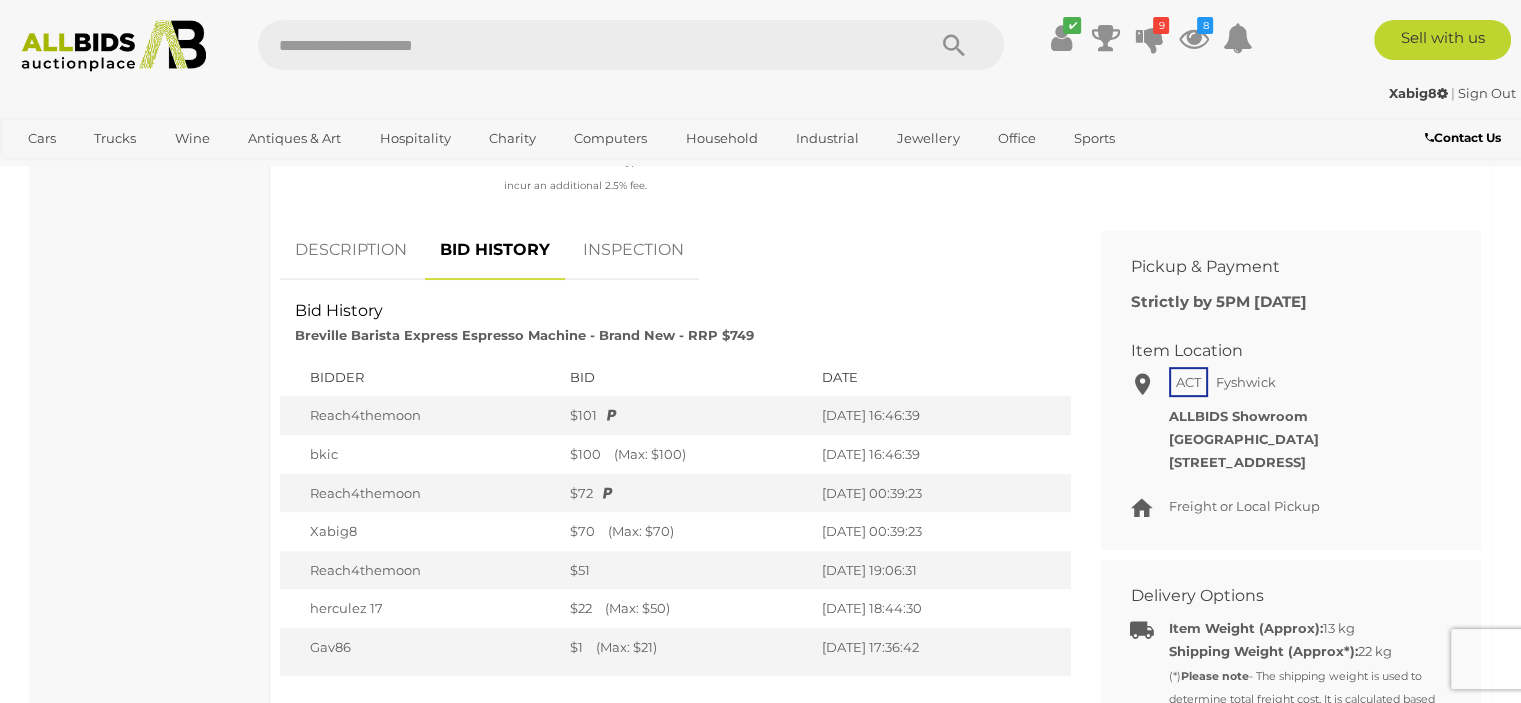 scroll, scrollTop: 800, scrollLeft: 0, axis: vertical 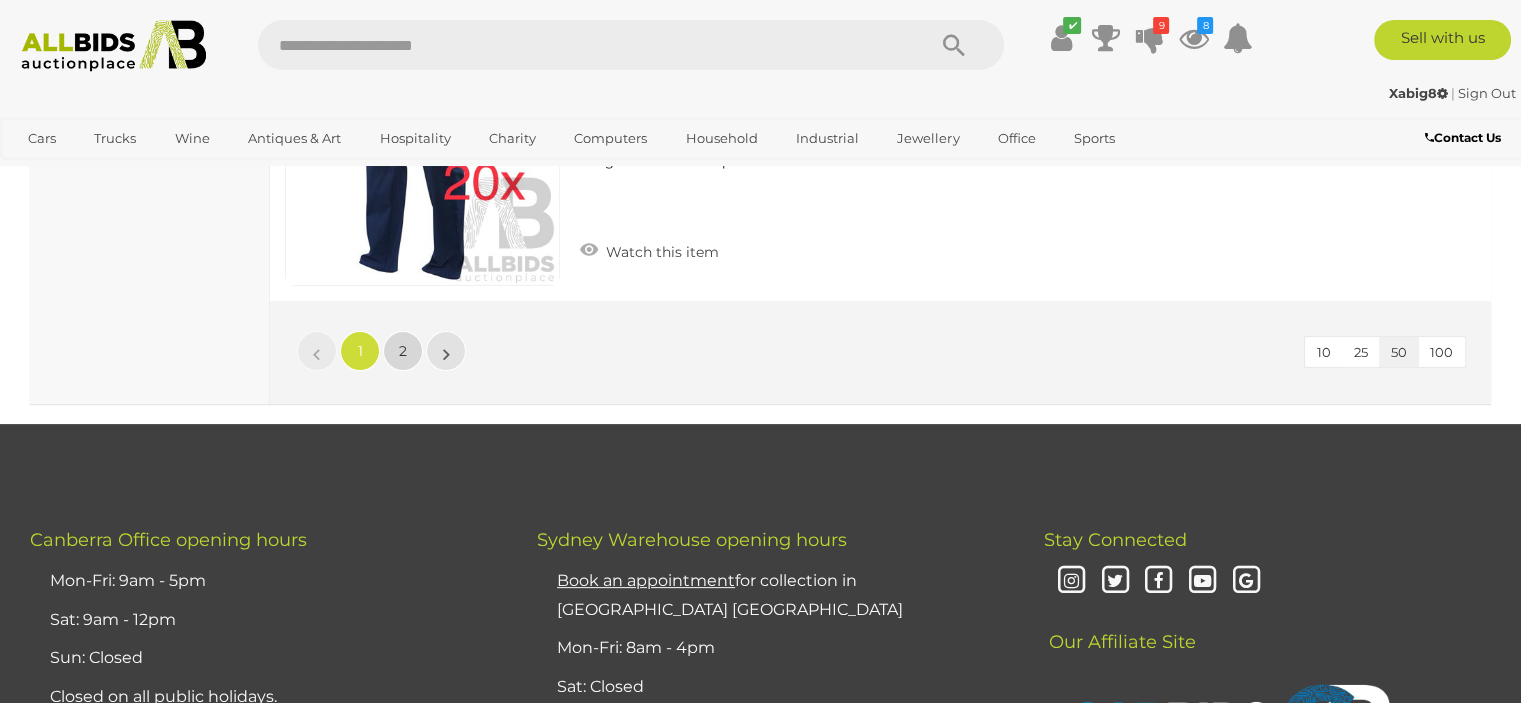 click on "2" at bounding box center (403, 351) 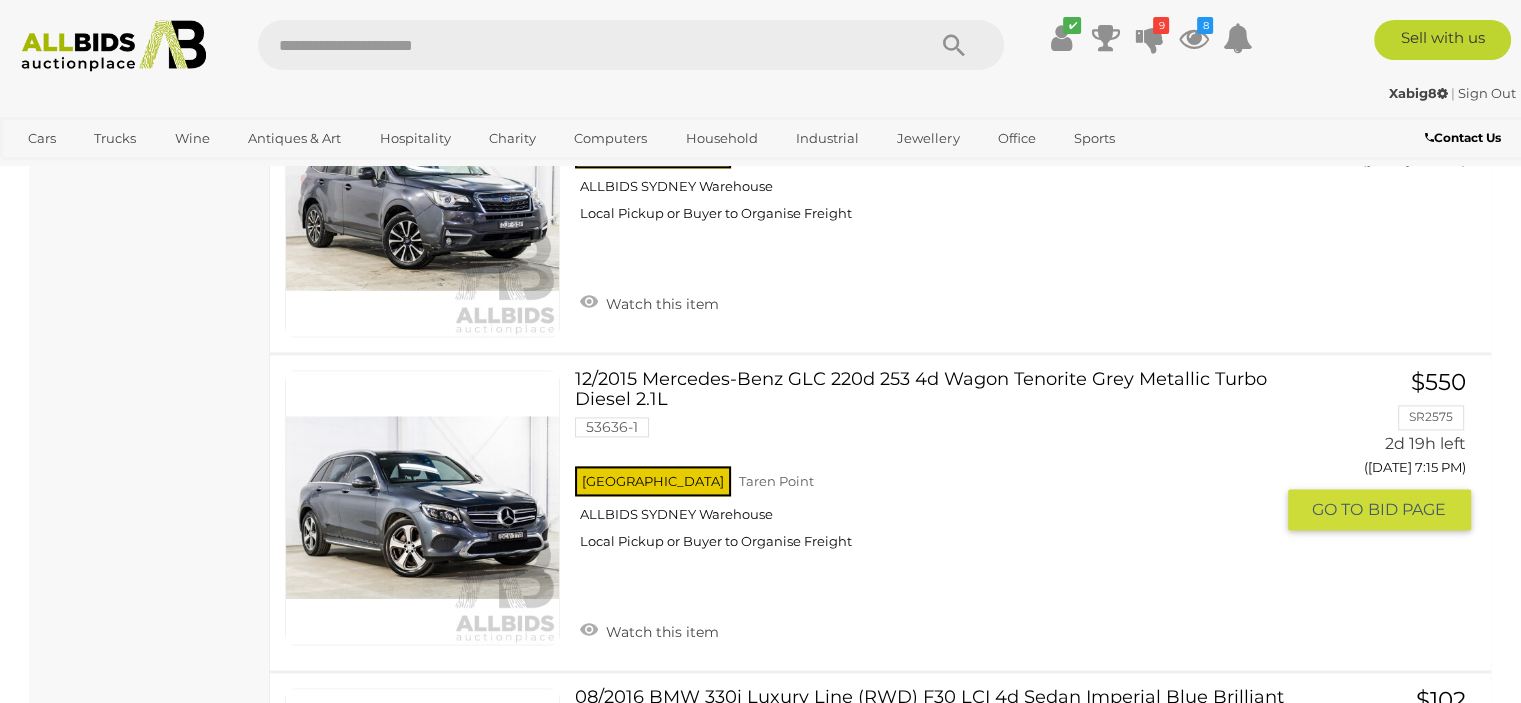 scroll, scrollTop: 2797, scrollLeft: 0, axis: vertical 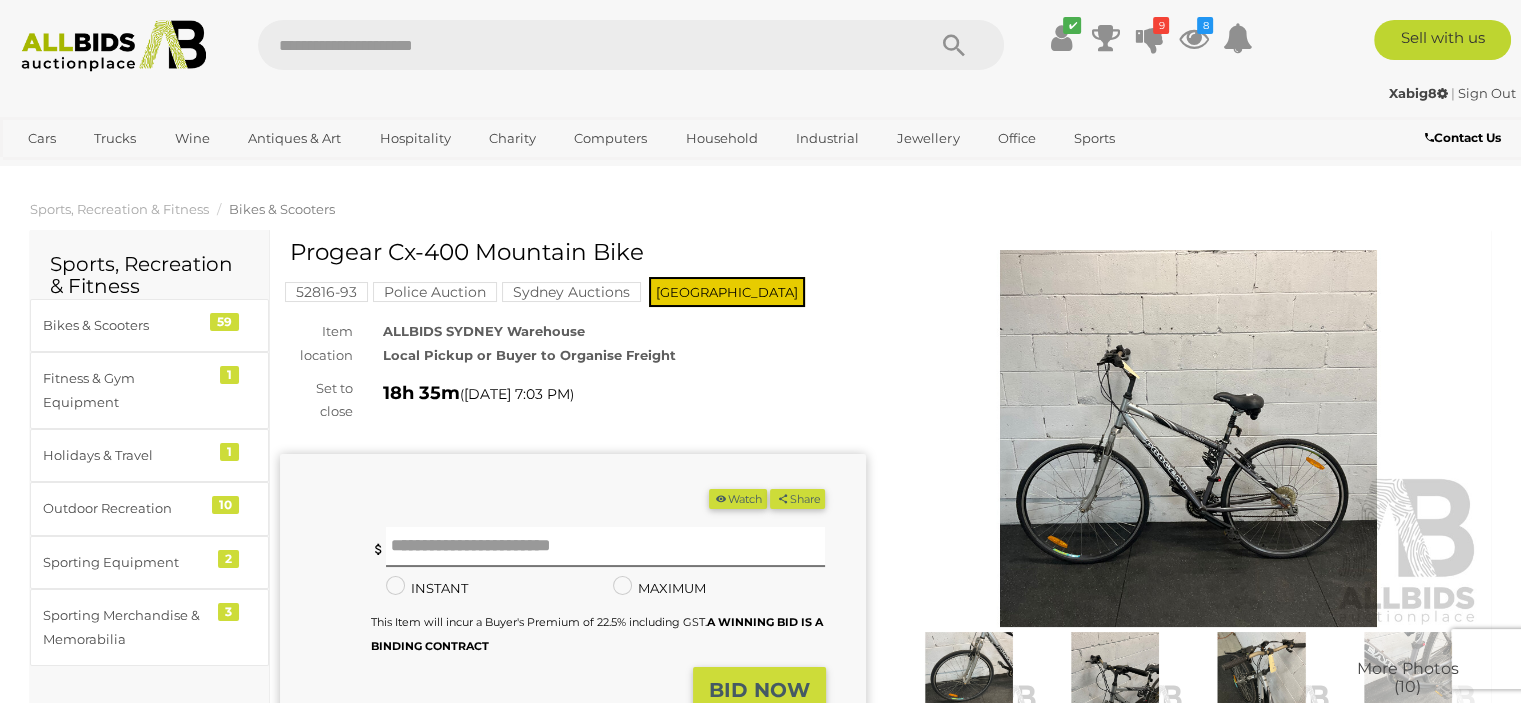 drag, startPoint x: 291, startPoint y: 257, endPoint x: 640, endPoint y: 247, distance: 349.14325 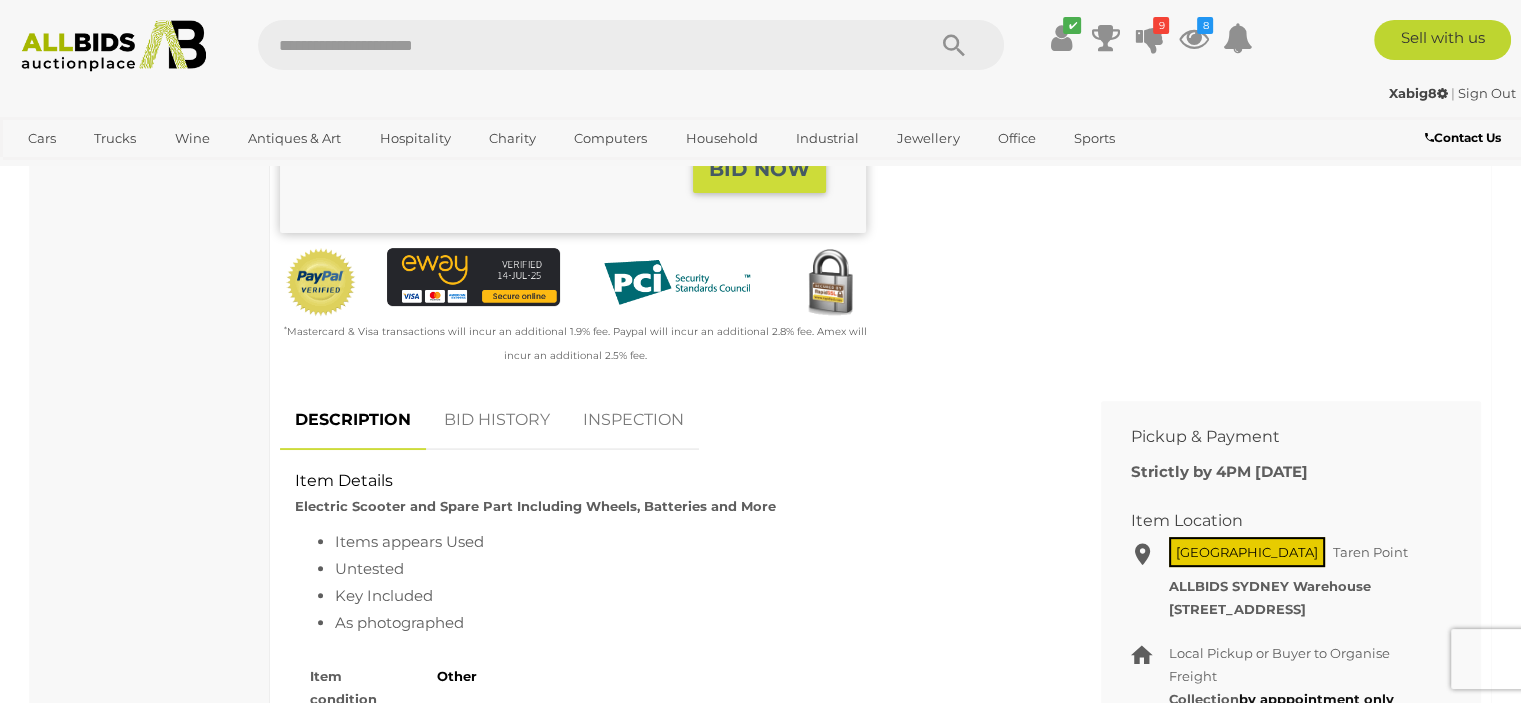 scroll, scrollTop: 600, scrollLeft: 0, axis: vertical 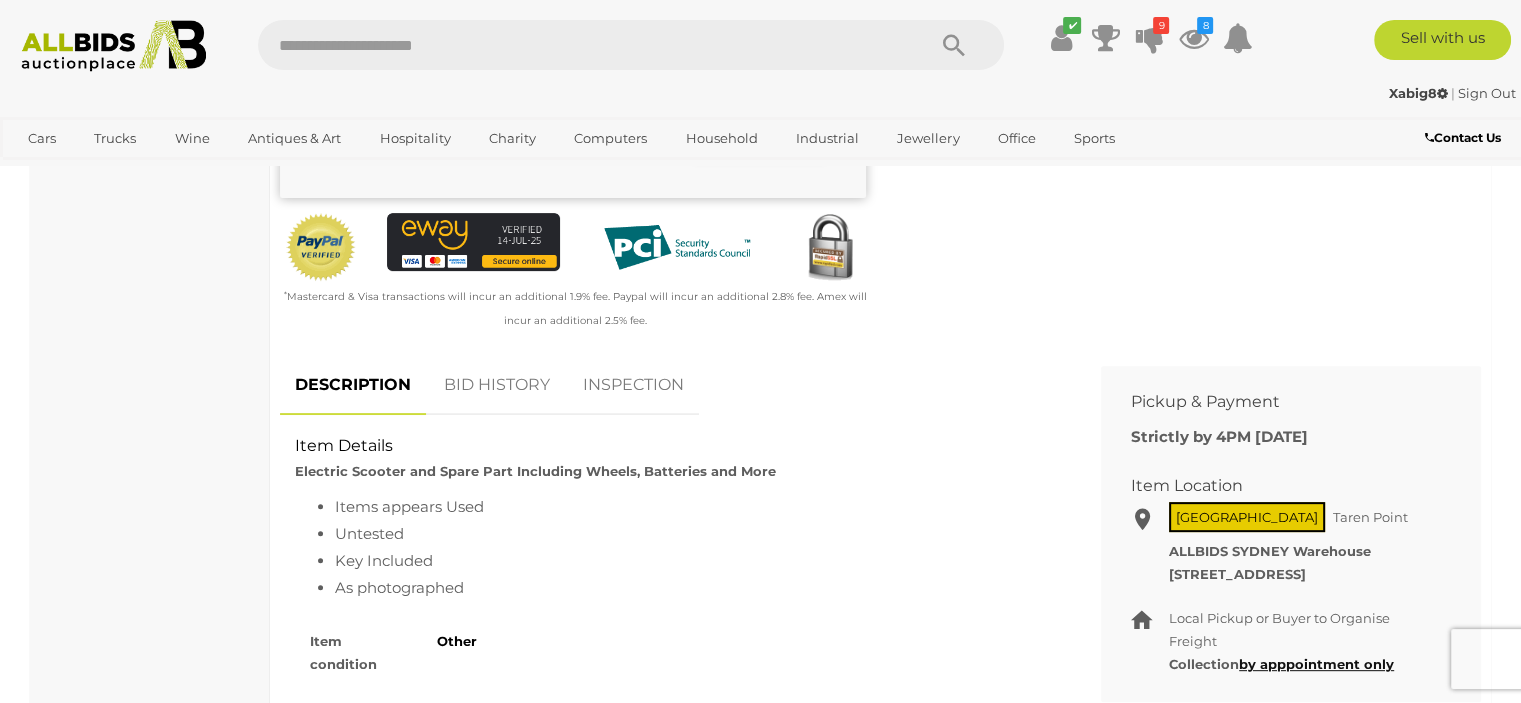 click on "BID HISTORY" at bounding box center (497, 385) 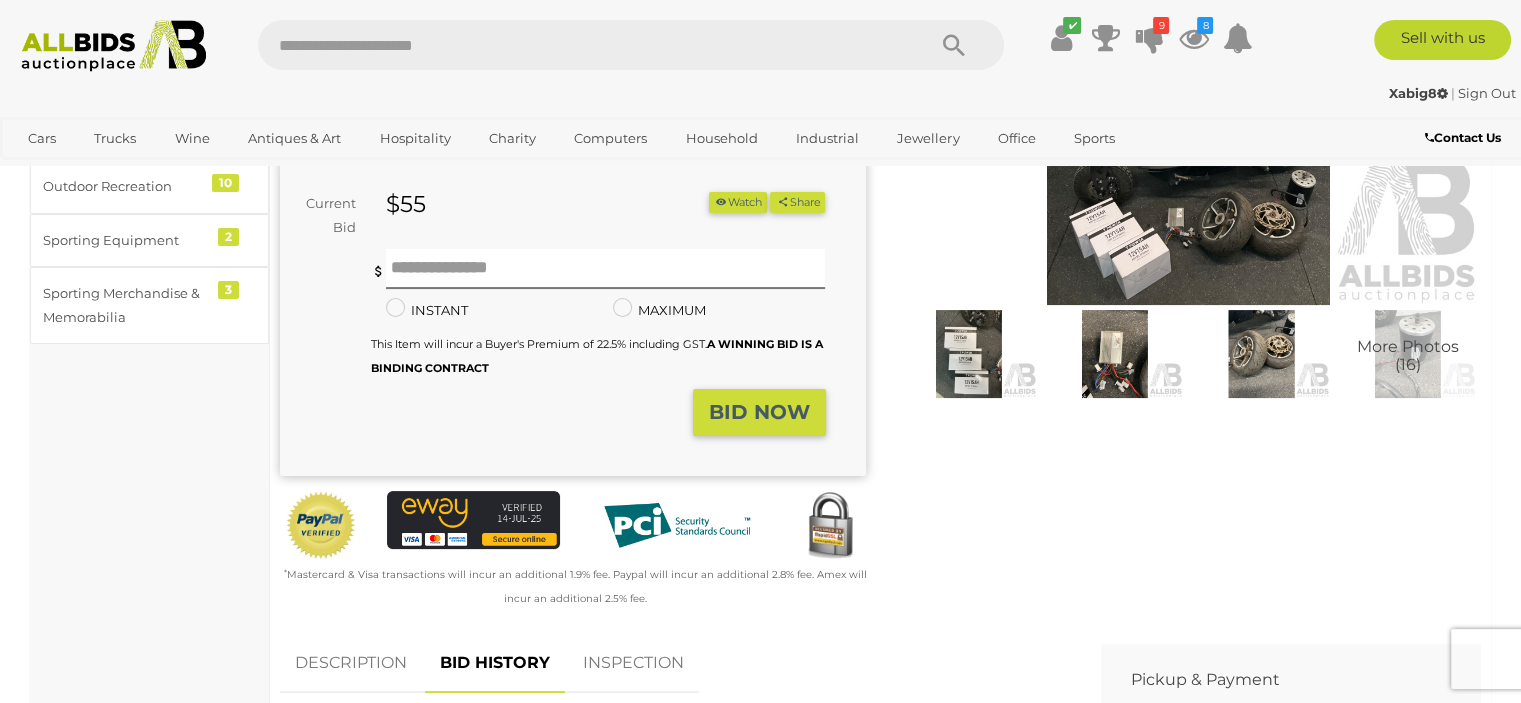 scroll, scrollTop: 0, scrollLeft: 0, axis: both 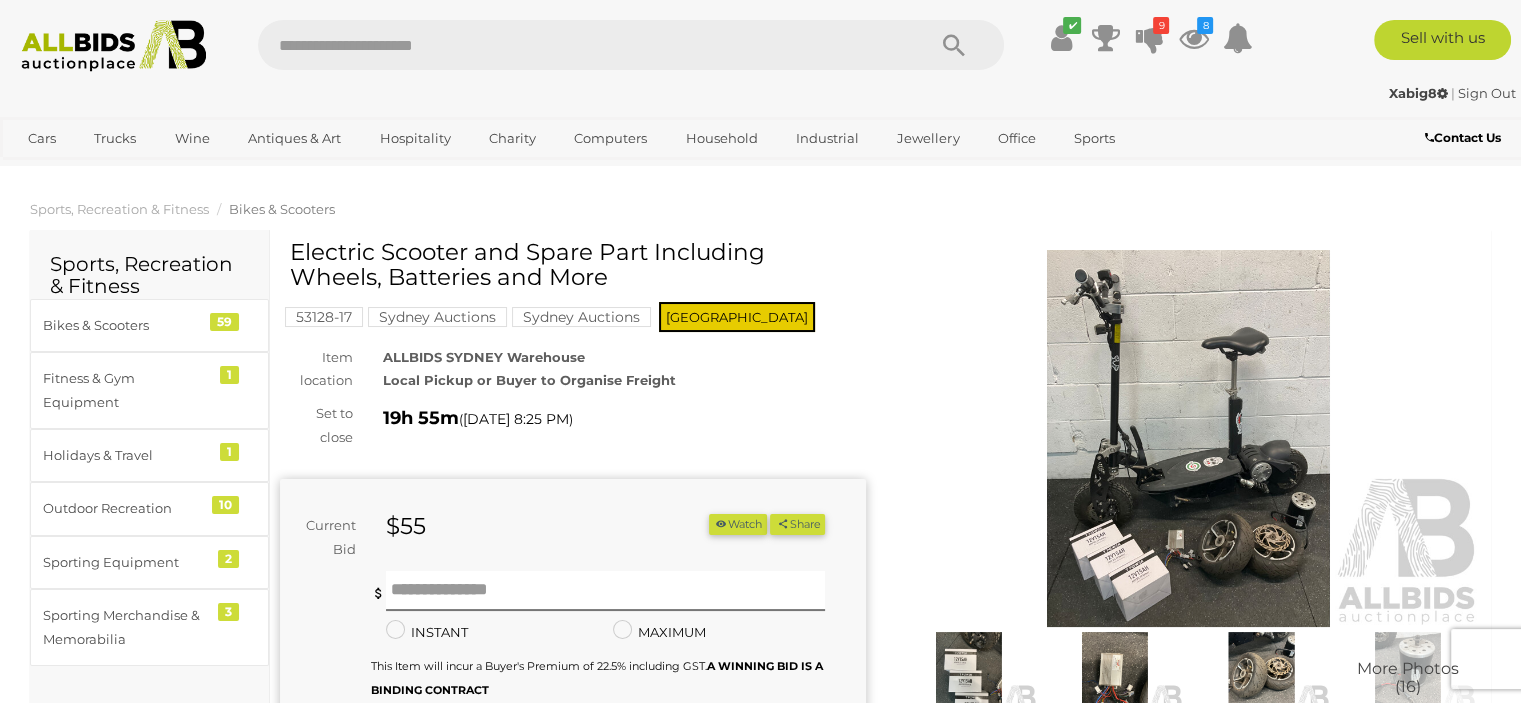 click at bounding box center (1189, 438) 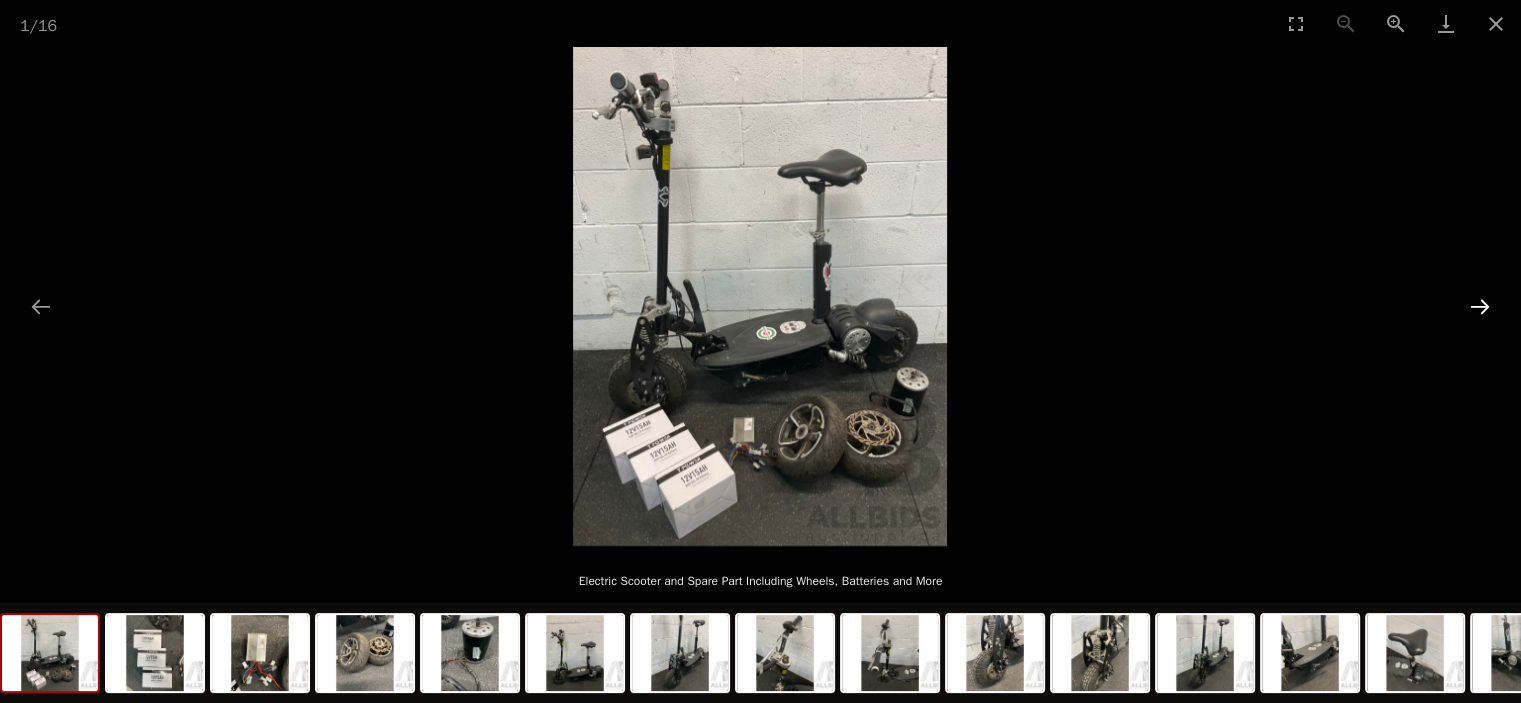 click at bounding box center (1480, 306) 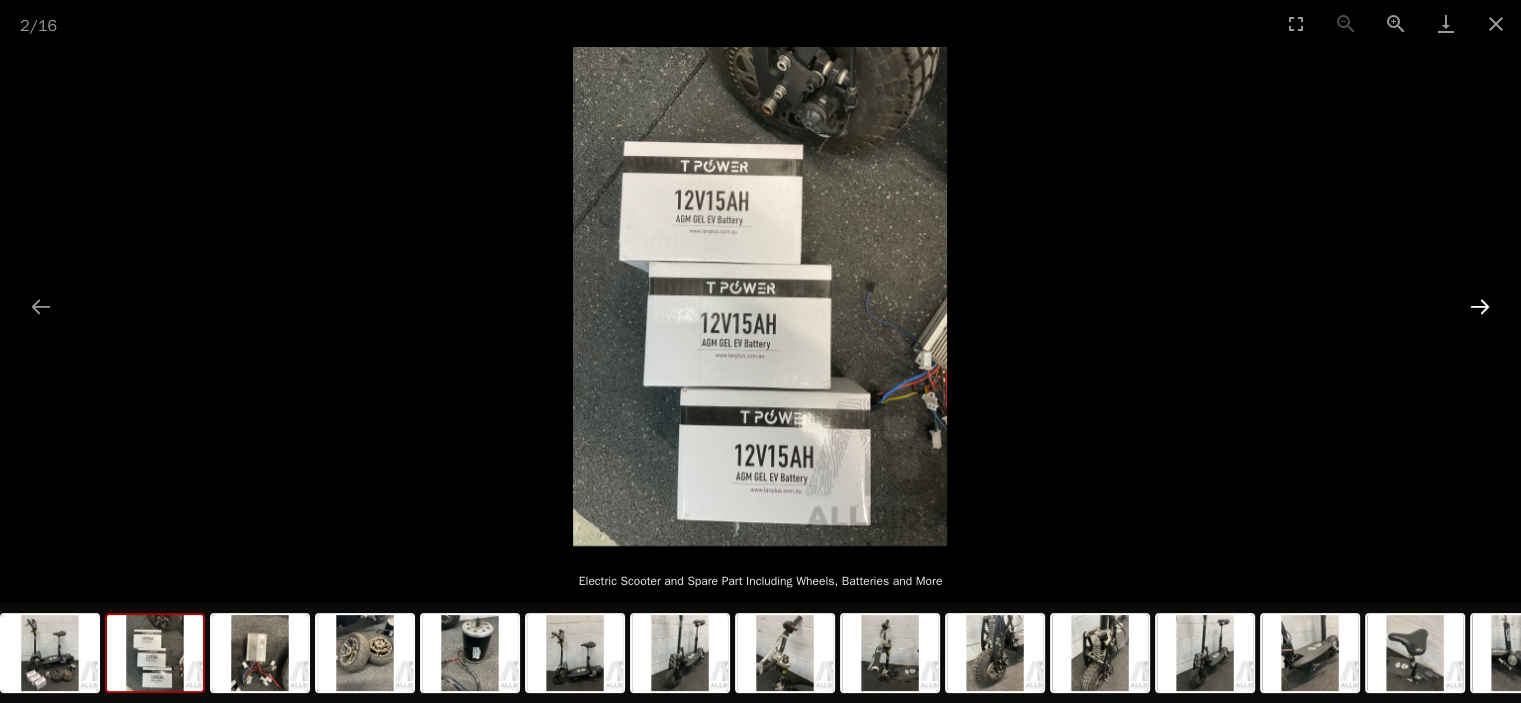 click at bounding box center [1480, 306] 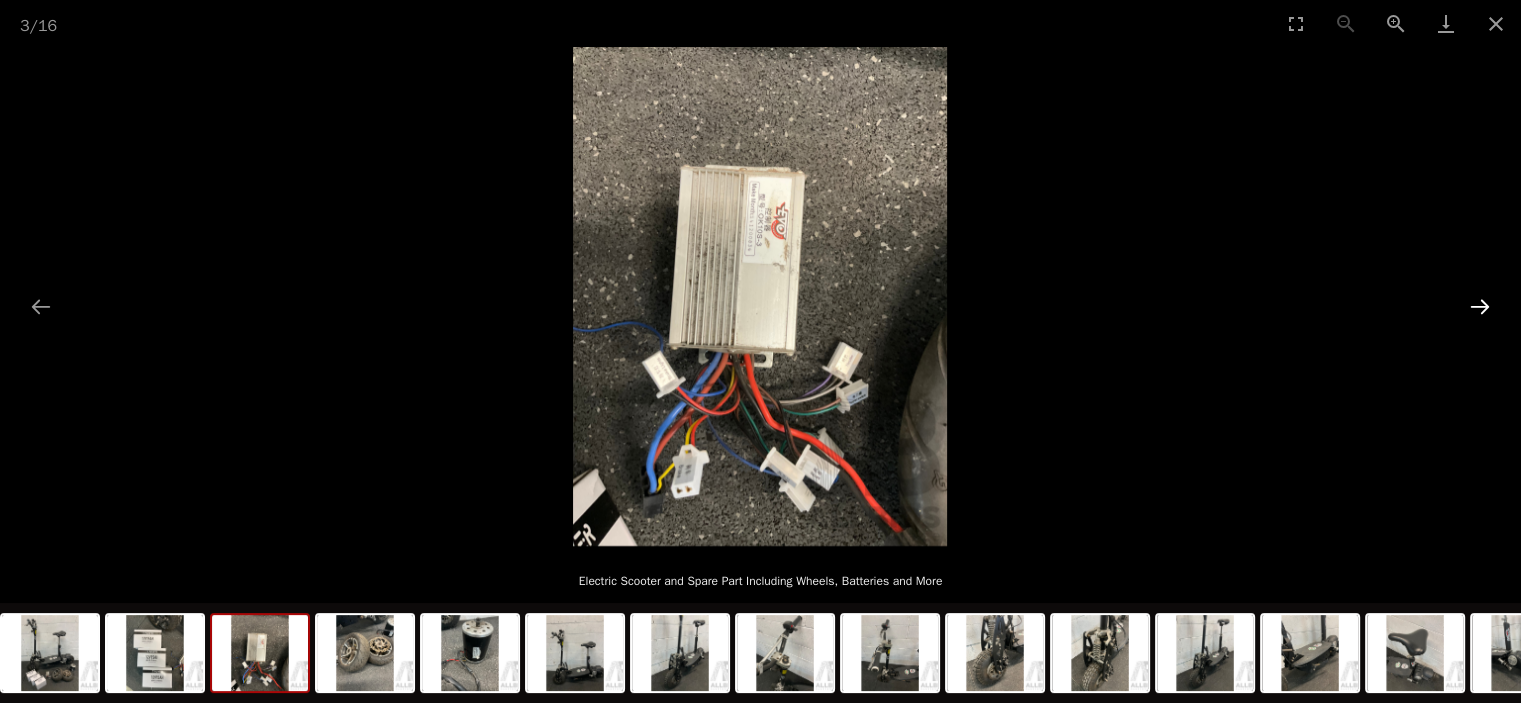 click at bounding box center [1480, 306] 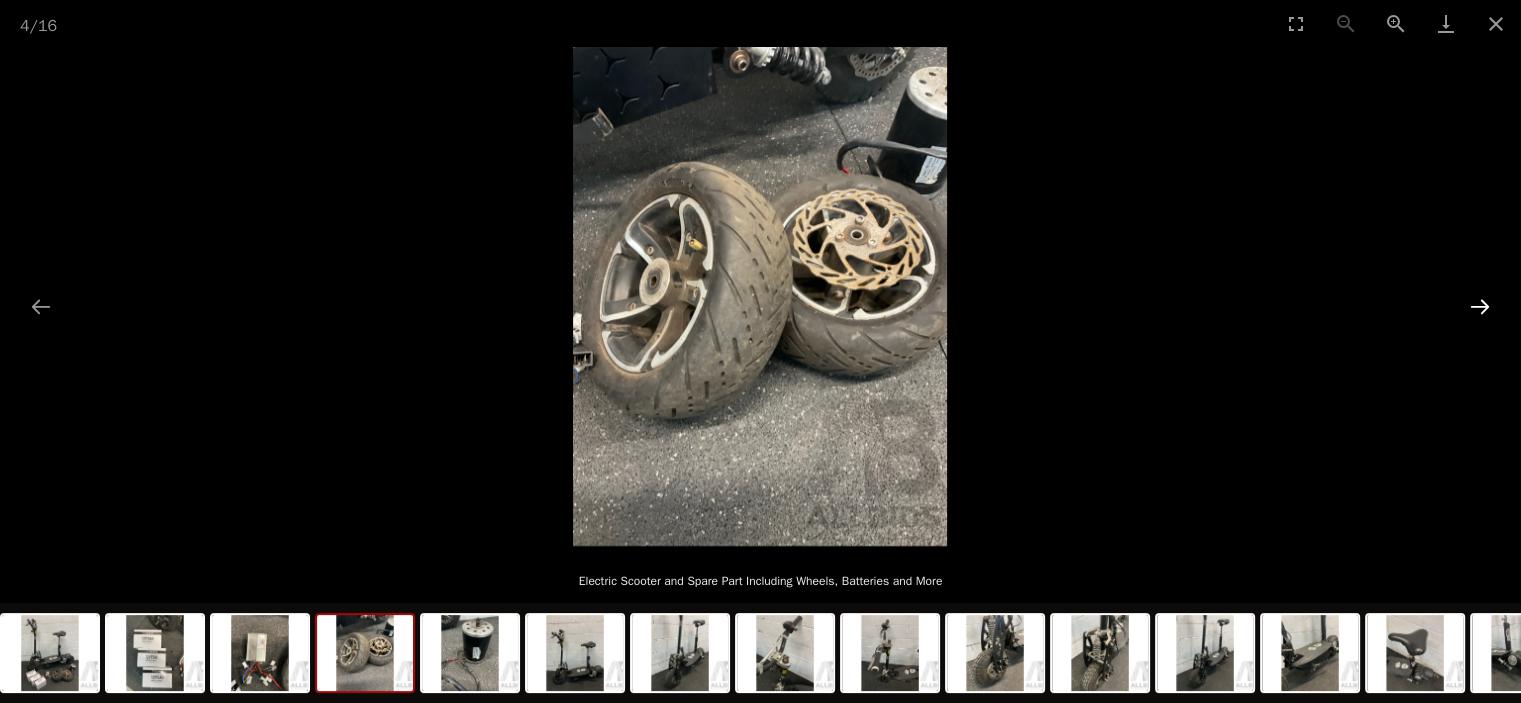 click at bounding box center [1480, 306] 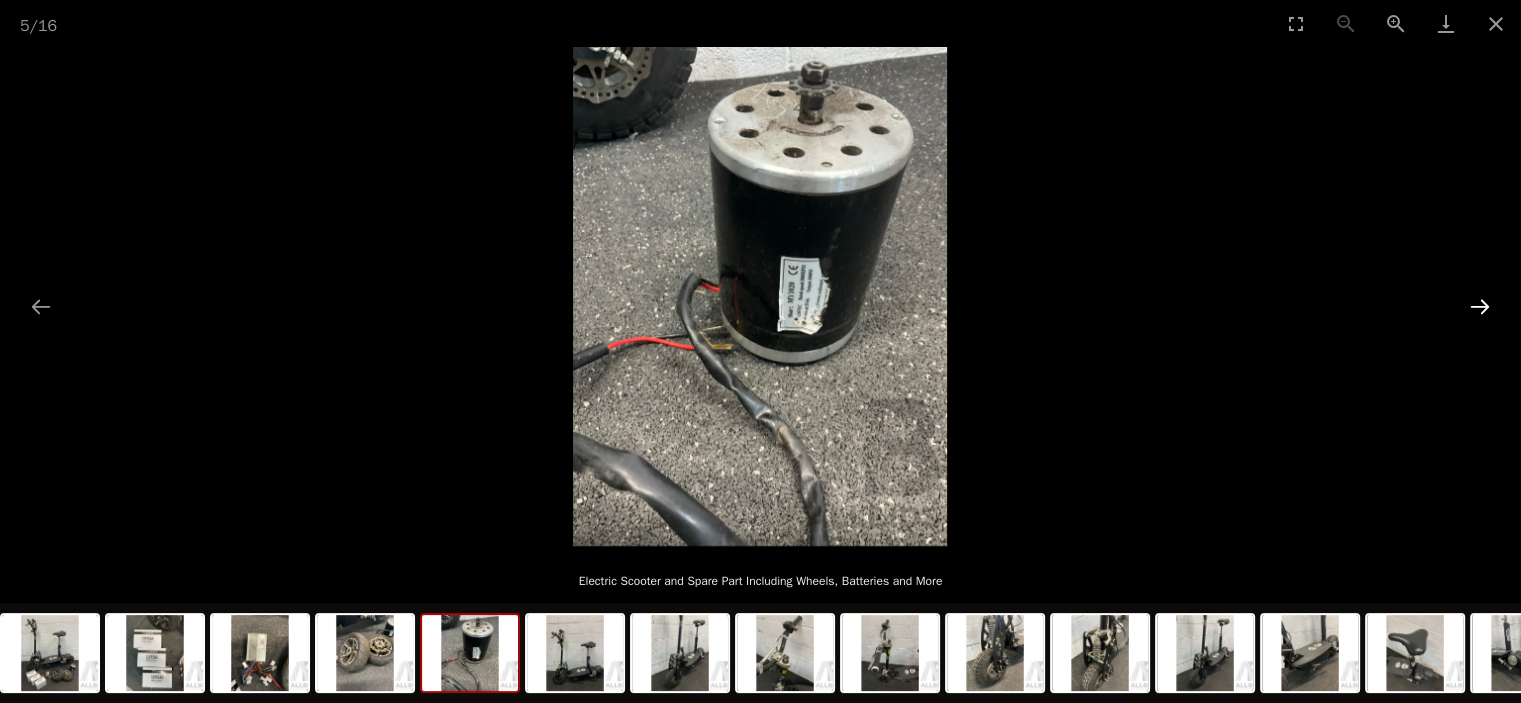 click at bounding box center (1480, 306) 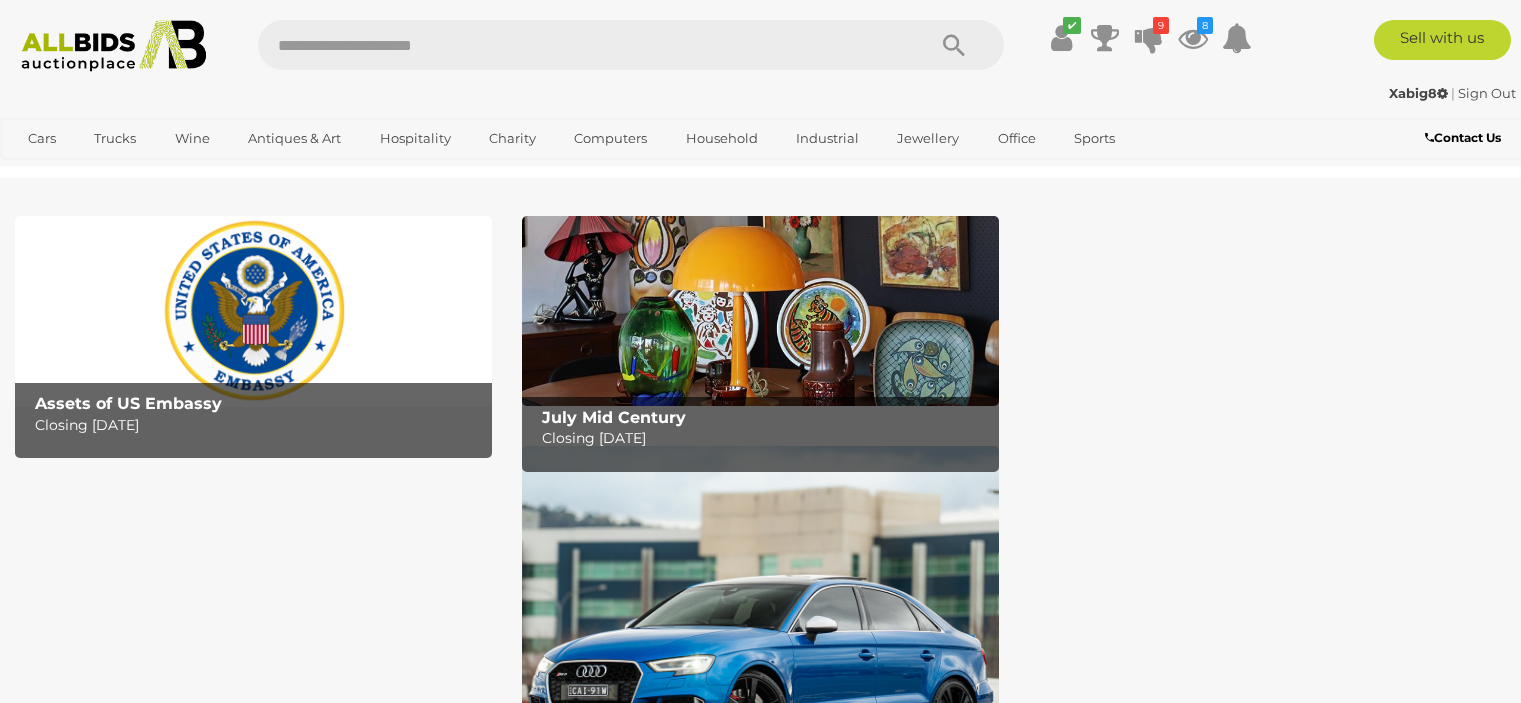scroll, scrollTop: 0, scrollLeft: 0, axis: both 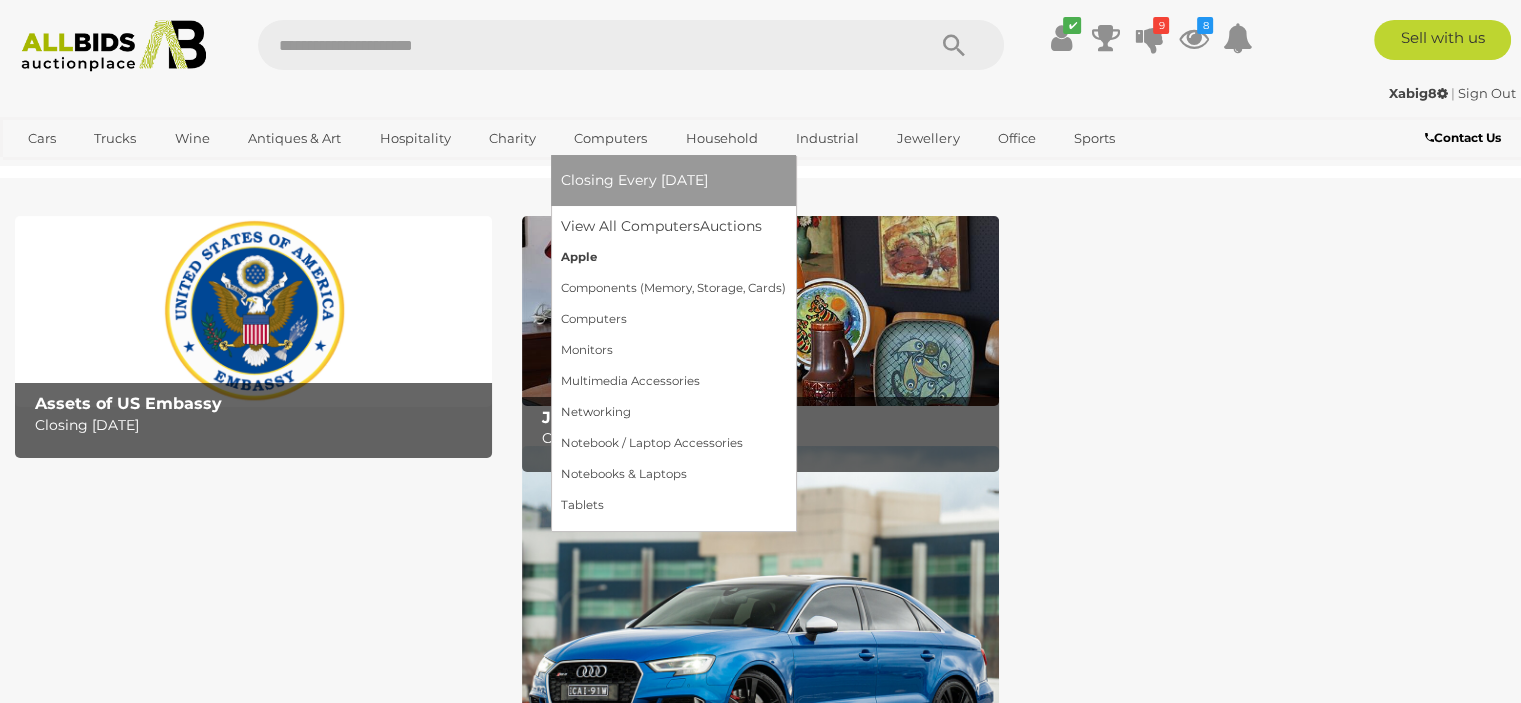 click on "Apple" at bounding box center (673, 257) 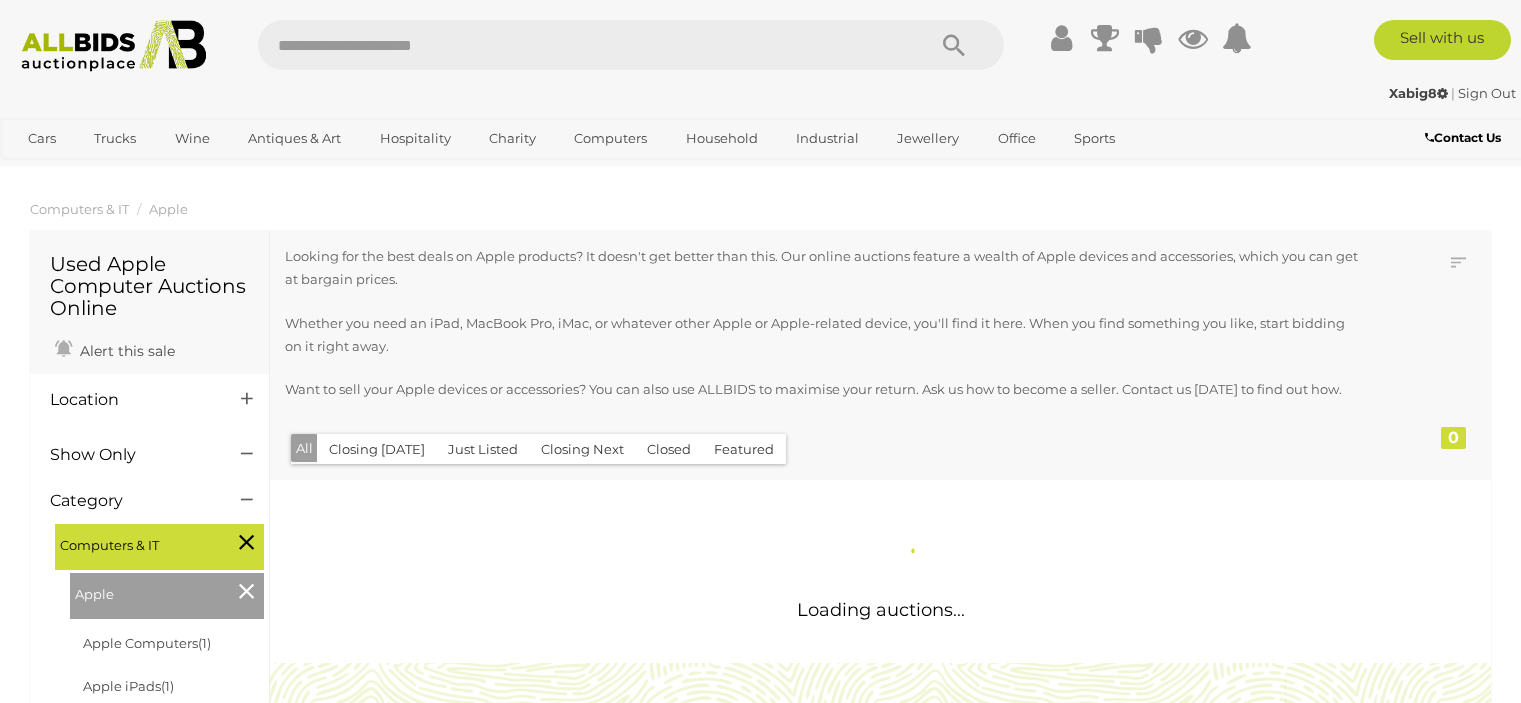 scroll, scrollTop: 0, scrollLeft: 0, axis: both 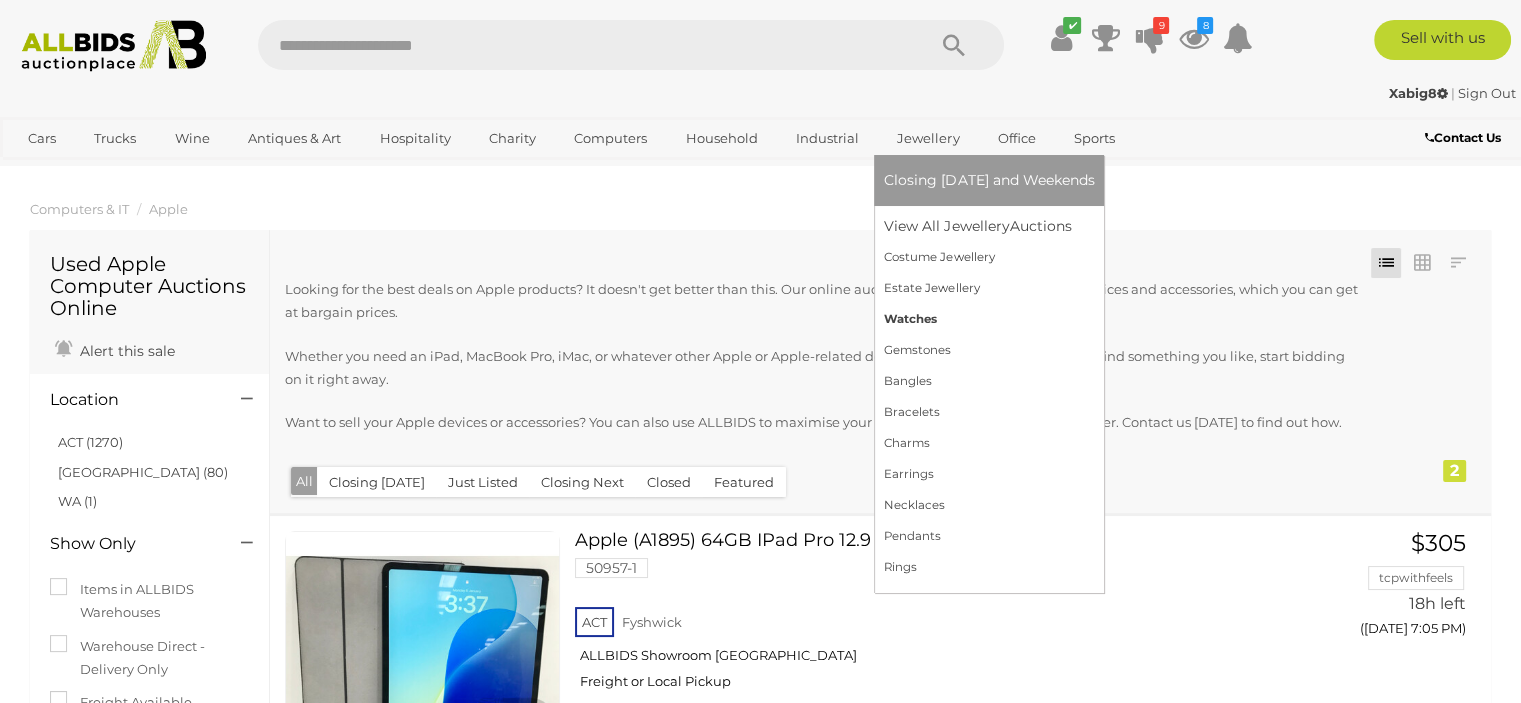 click on "Watches" at bounding box center [989, 319] 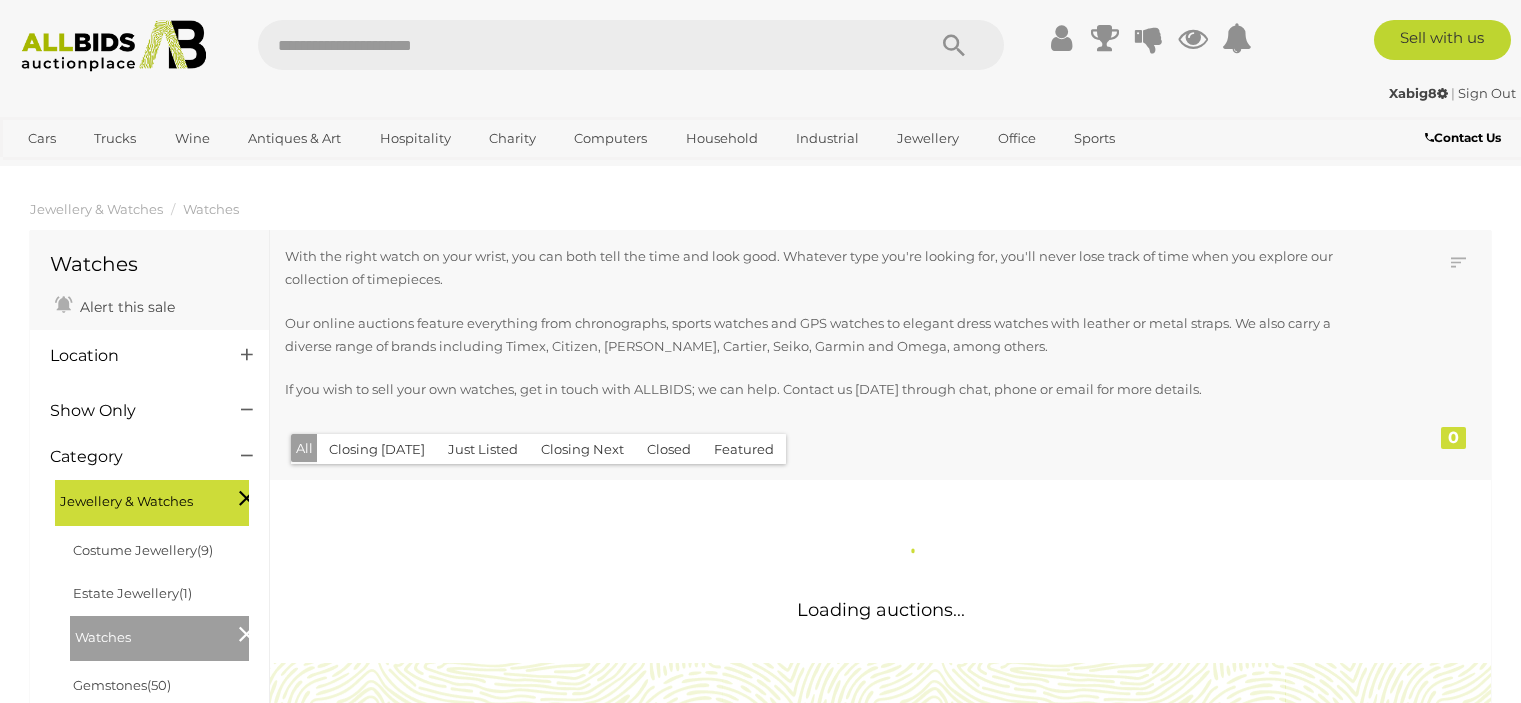 scroll, scrollTop: 0, scrollLeft: 0, axis: both 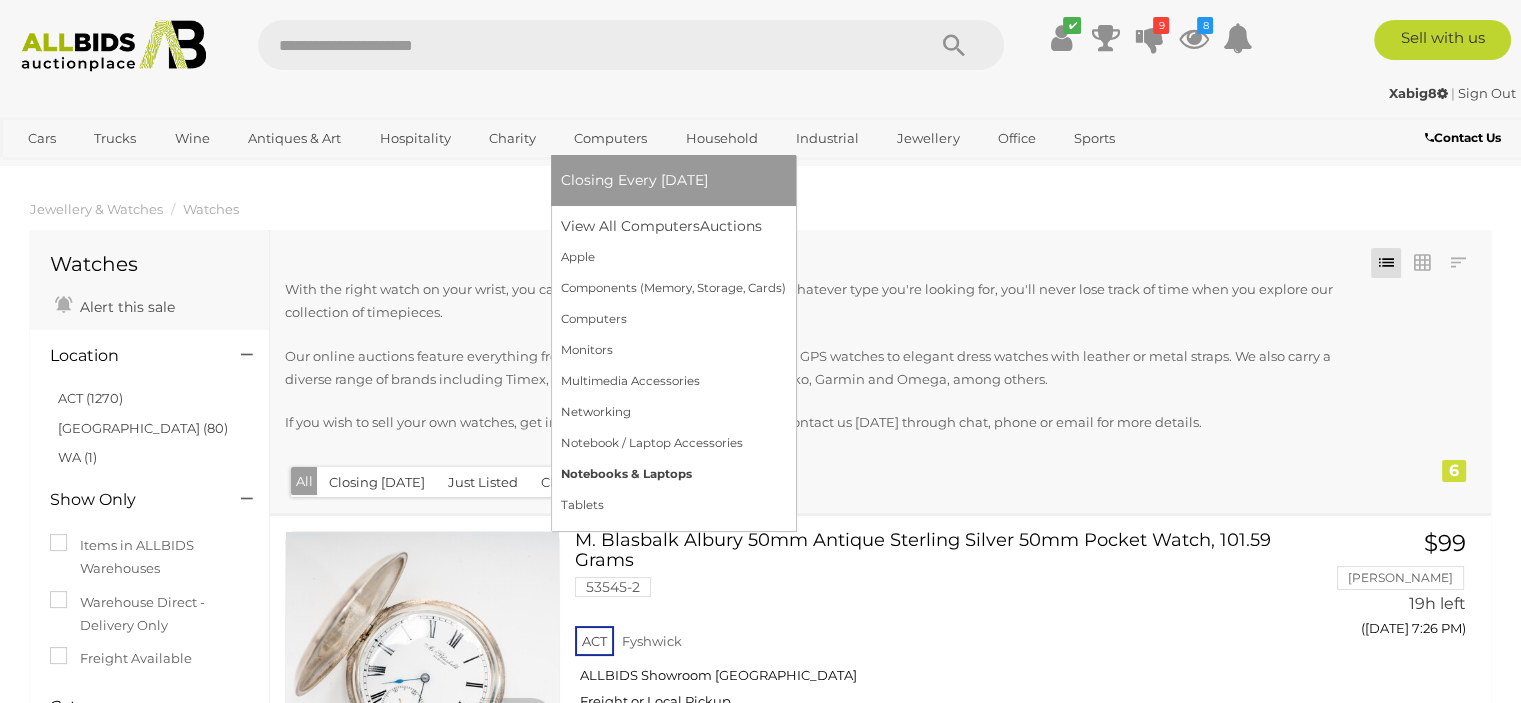 click on "Notebooks & Laptops" at bounding box center [673, 474] 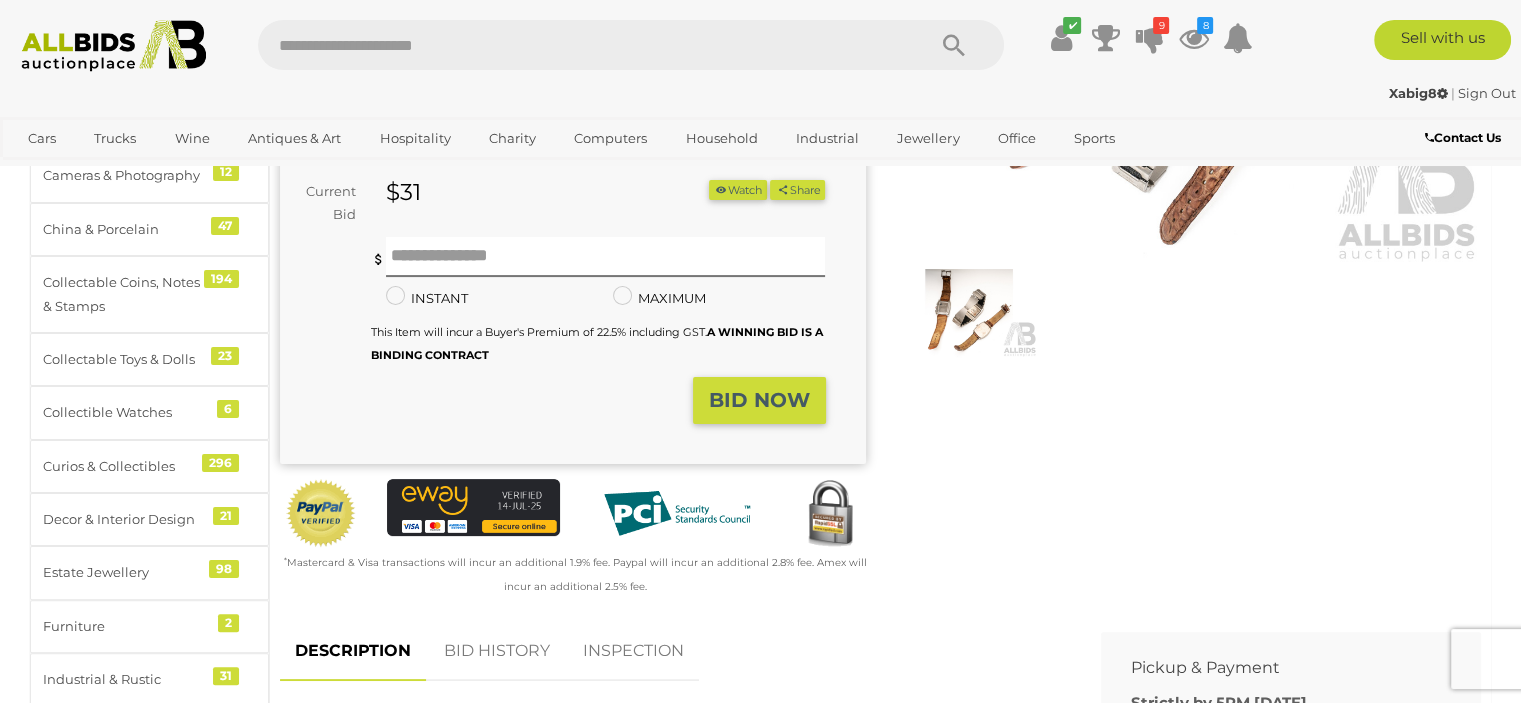 scroll, scrollTop: 300, scrollLeft: 0, axis: vertical 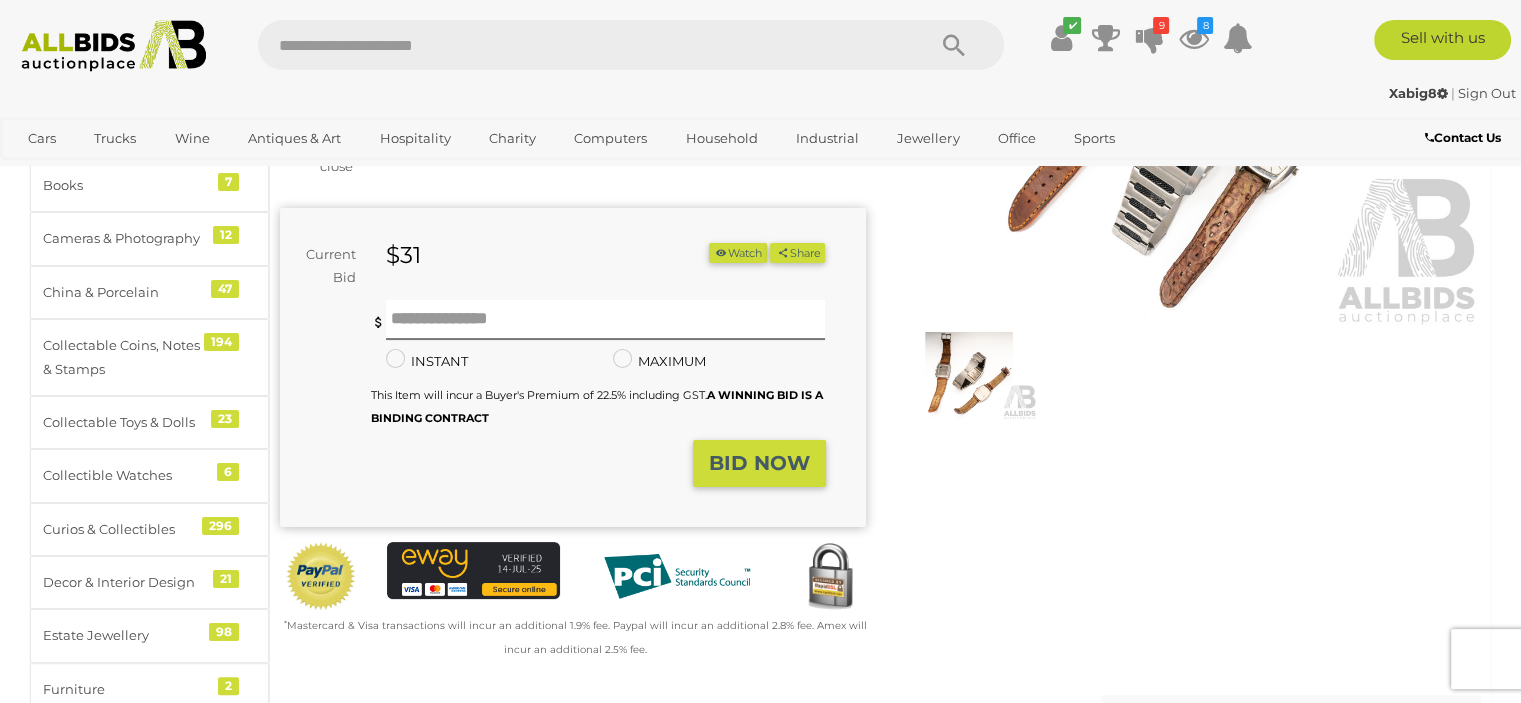 click at bounding box center [969, 376] 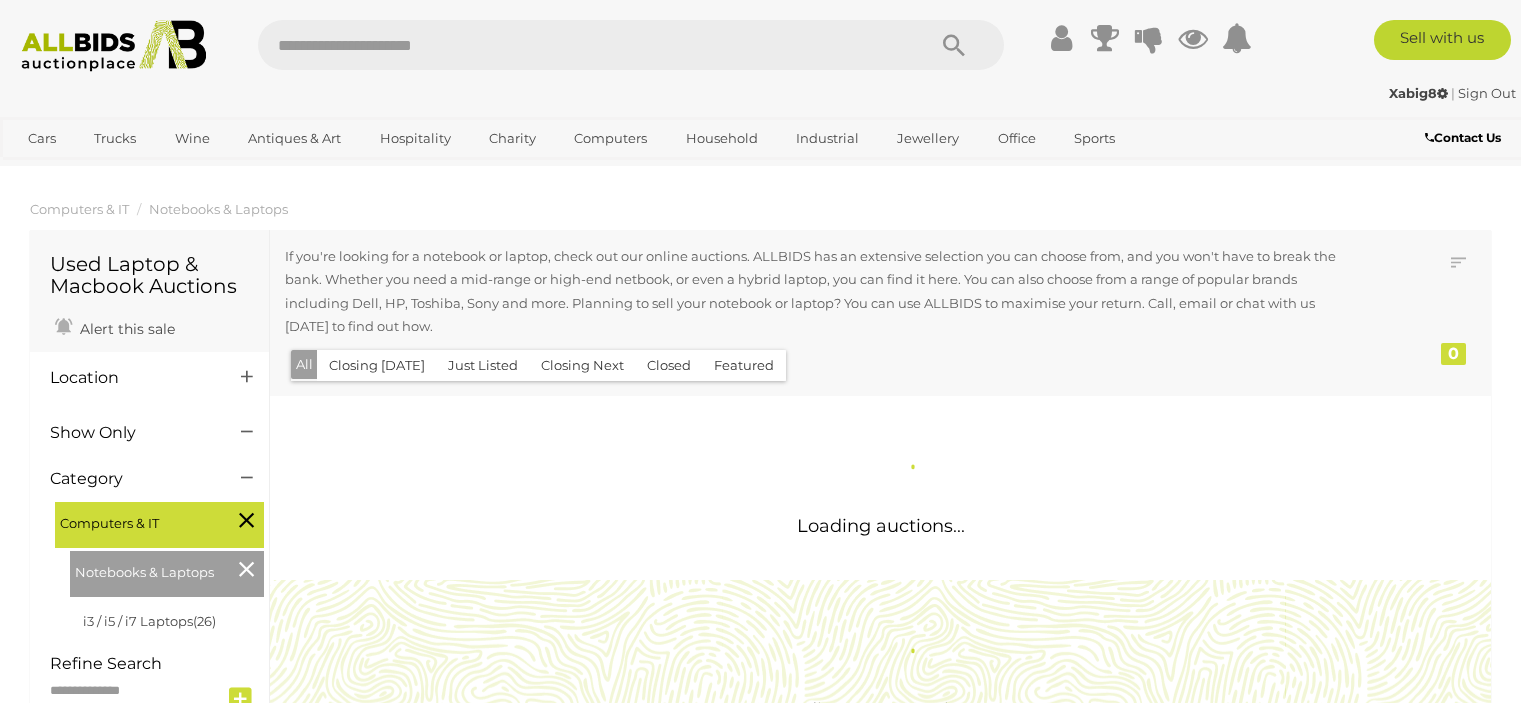 scroll, scrollTop: 0, scrollLeft: 0, axis: both 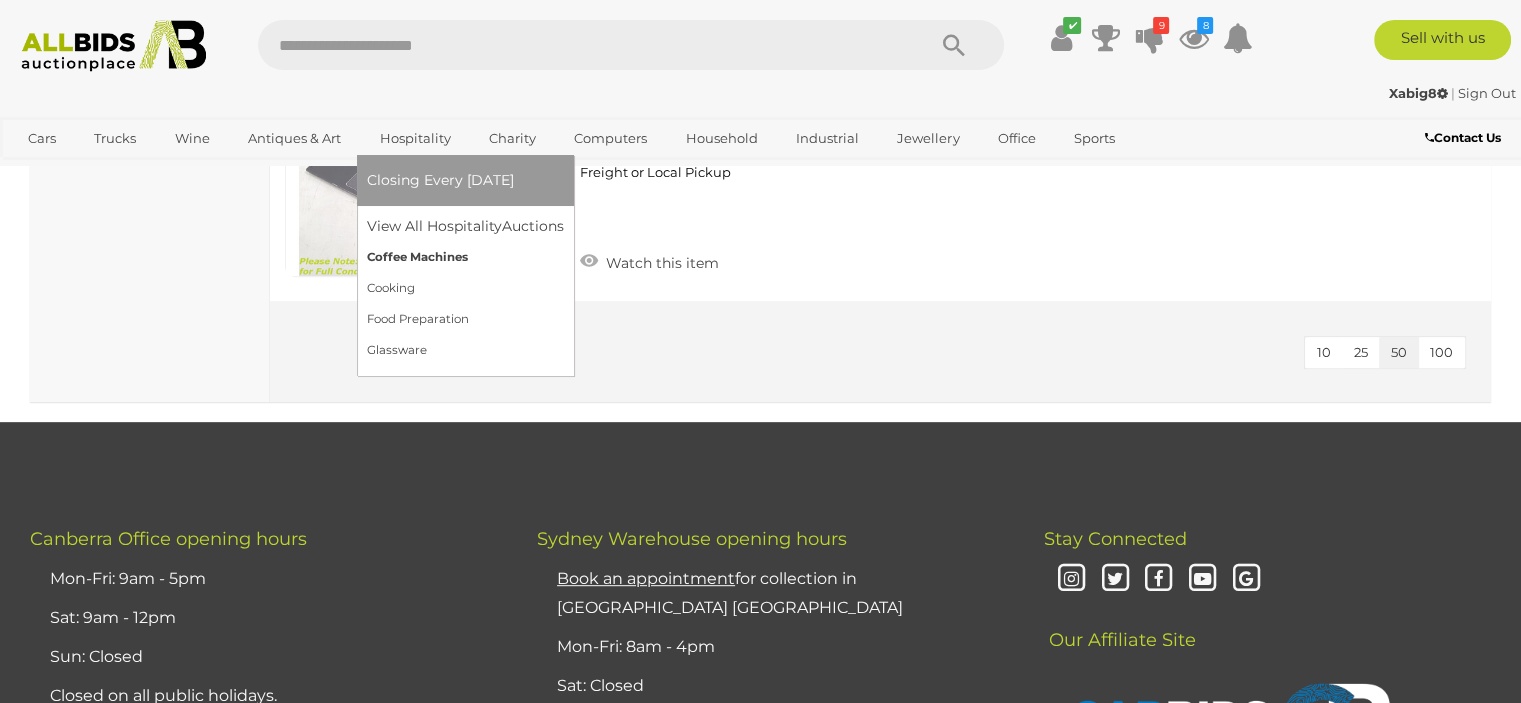 click on "Coffee Machines" at bounding box center [465, 257] 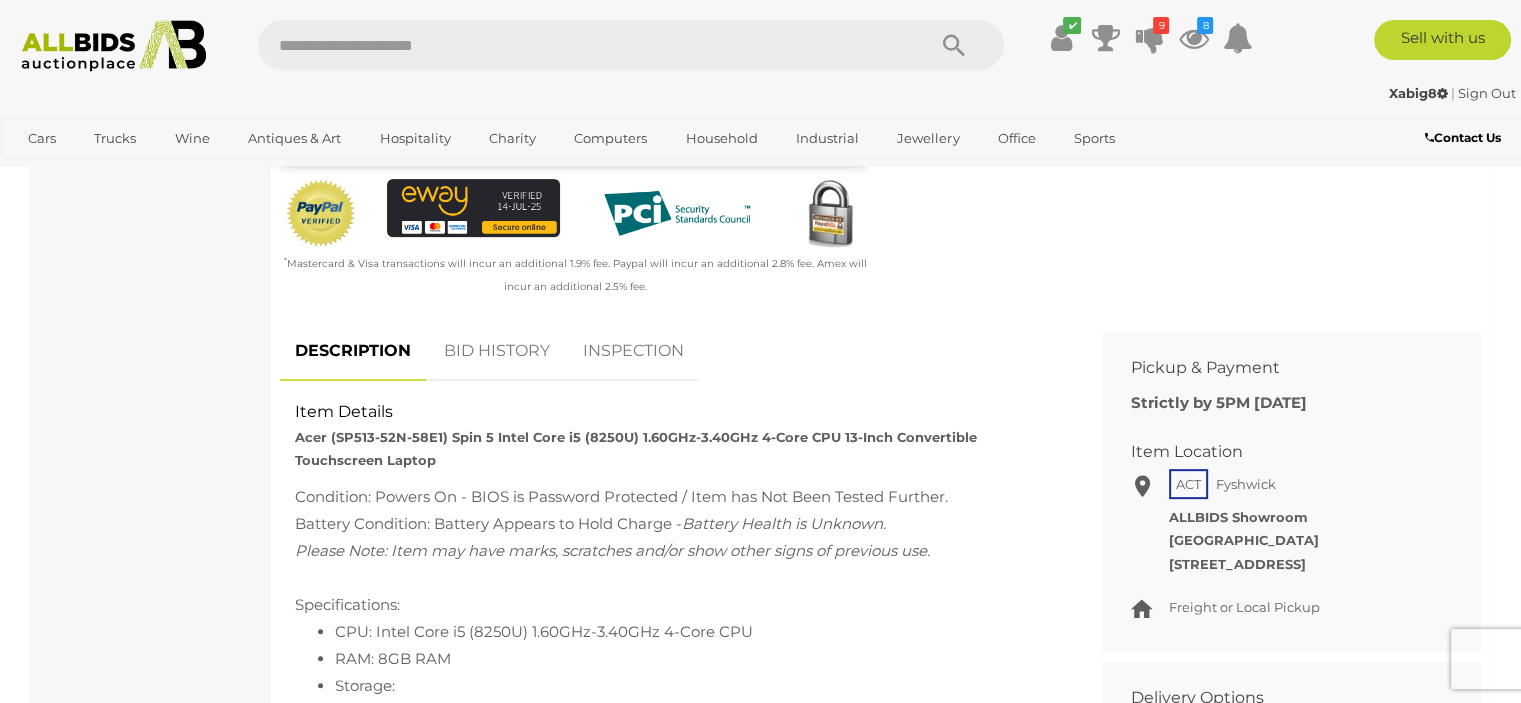 scroll, scrollTop: 700, scrollLeft: 0, axis: vertical 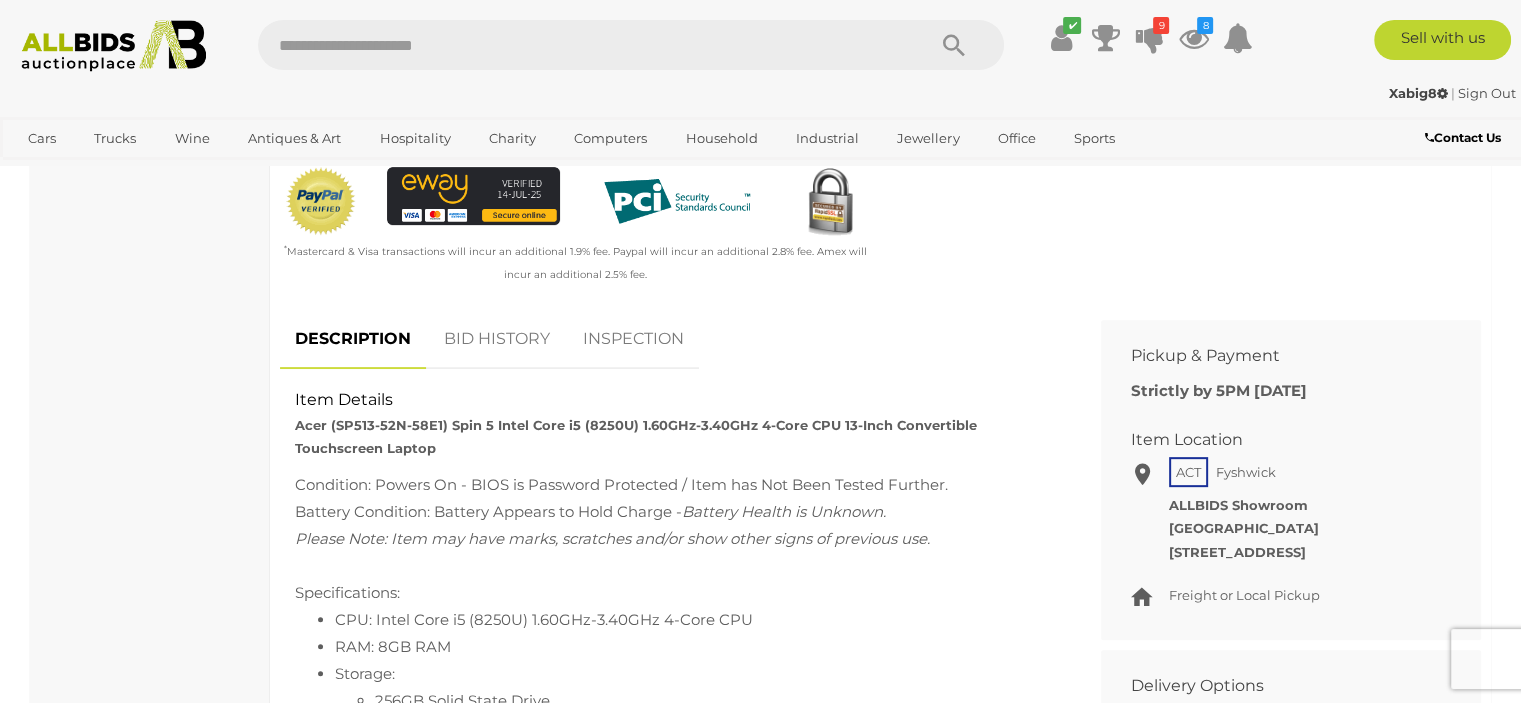 click on "BID HISTORY" at bounding box center [497, 339] 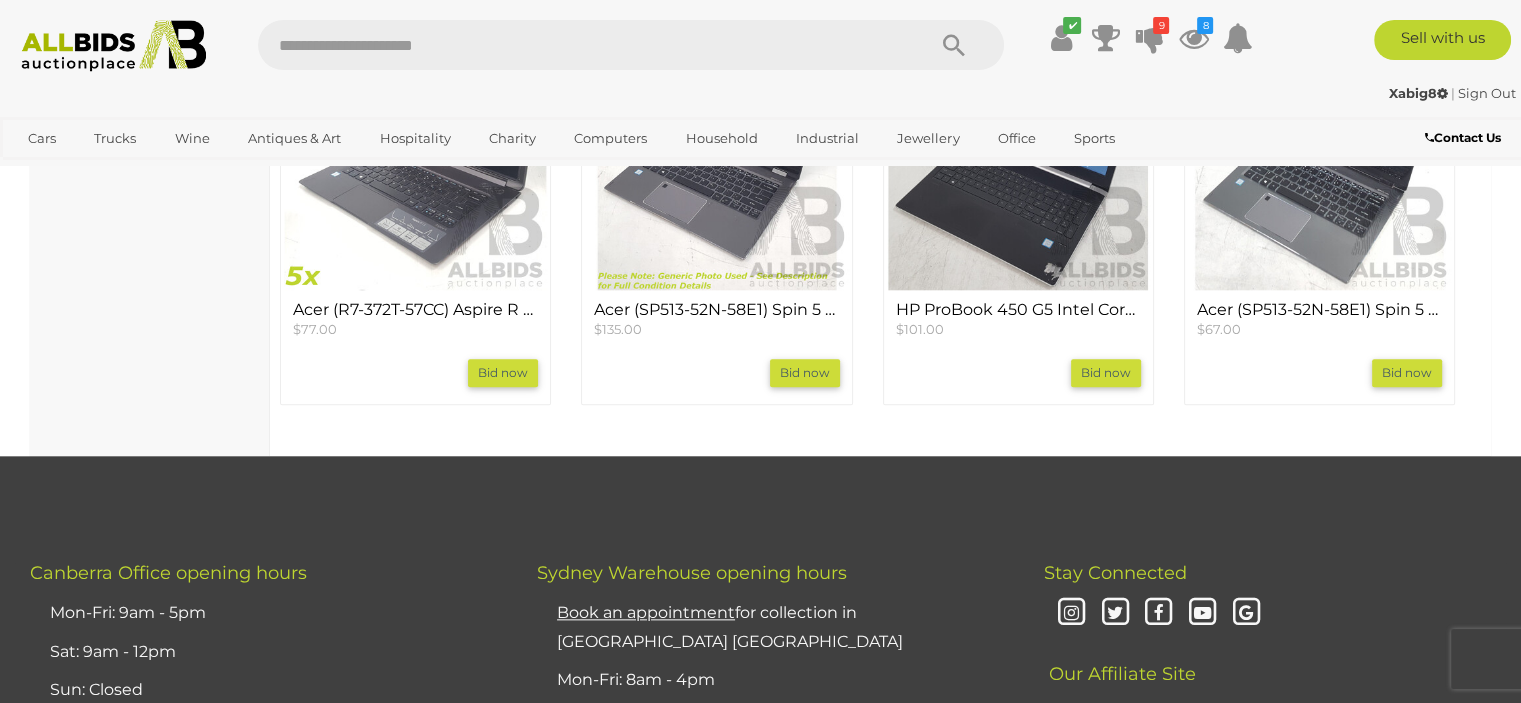 scroll, scrollTop: 2100, scrollLeft: 0, axis: vertical 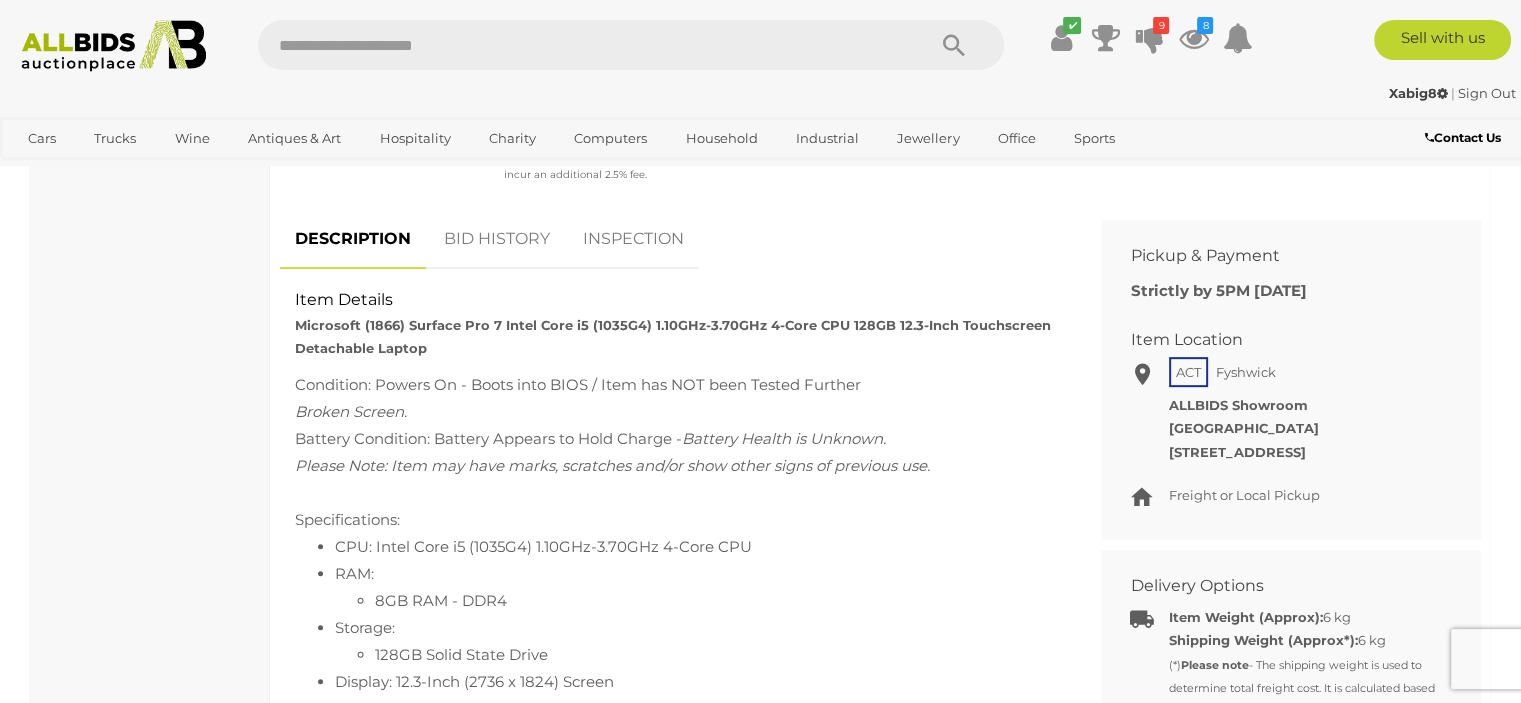 click on "BID HISTORY" at bounding box center [497, 239] 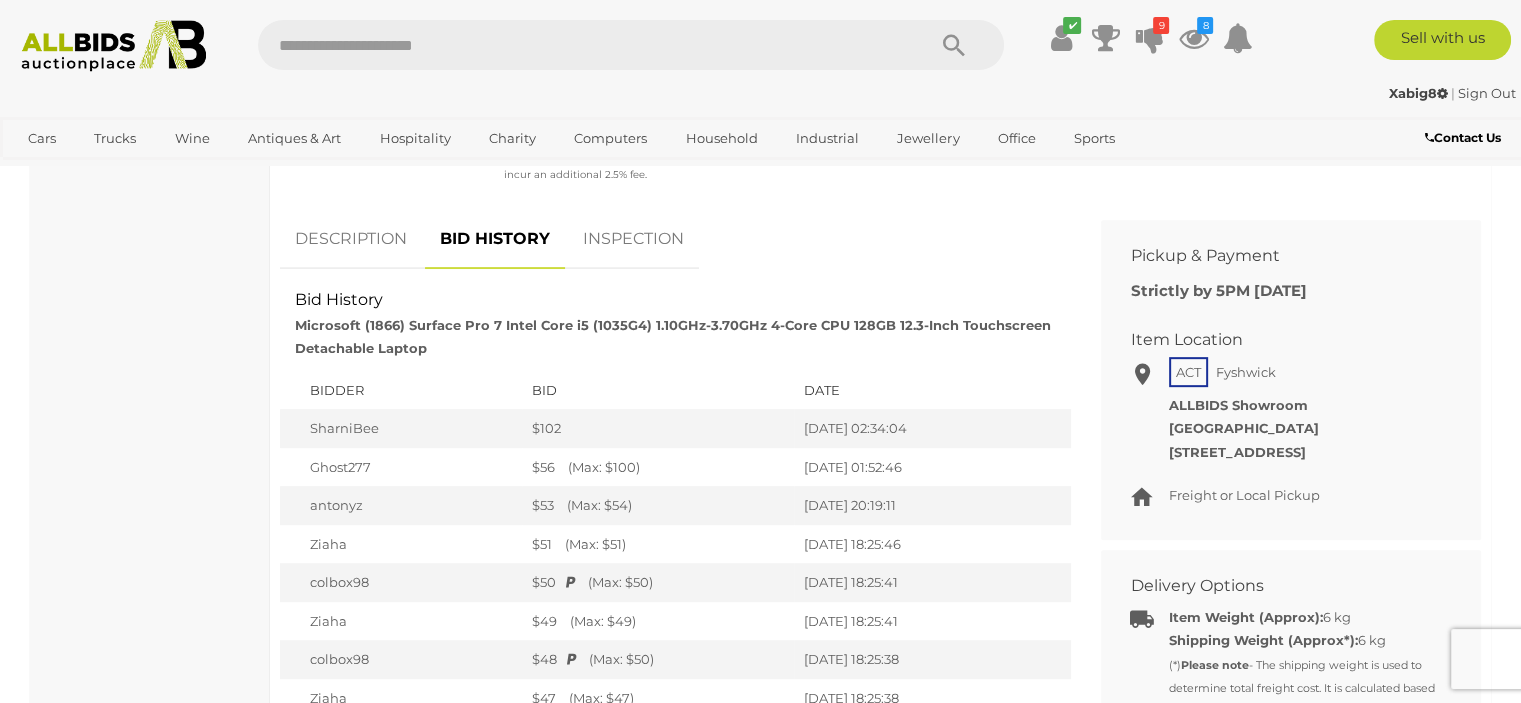 click on "DESCRIPTION" at bounding box center (351, 239) 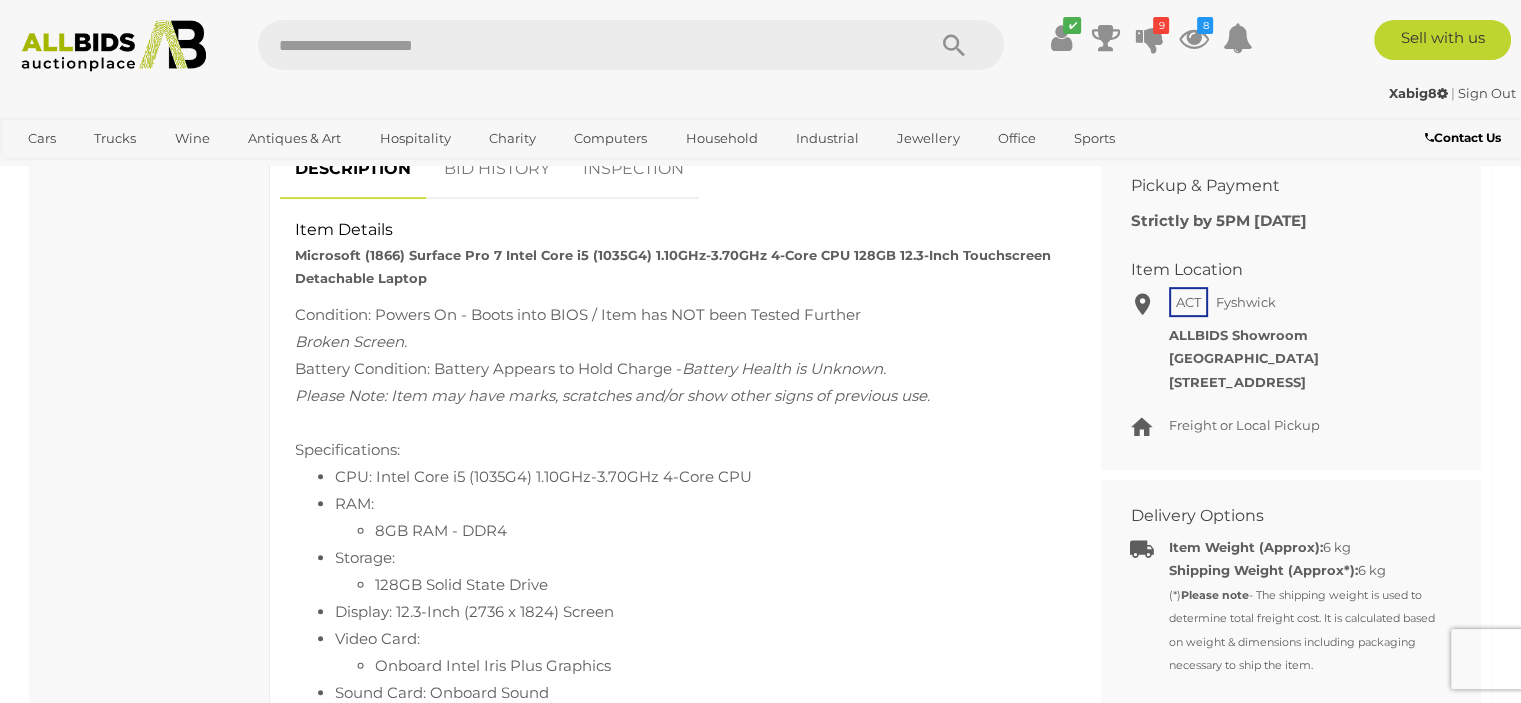 scroll, scrollTop: 900, scrollLeft: 0, axis: vertical 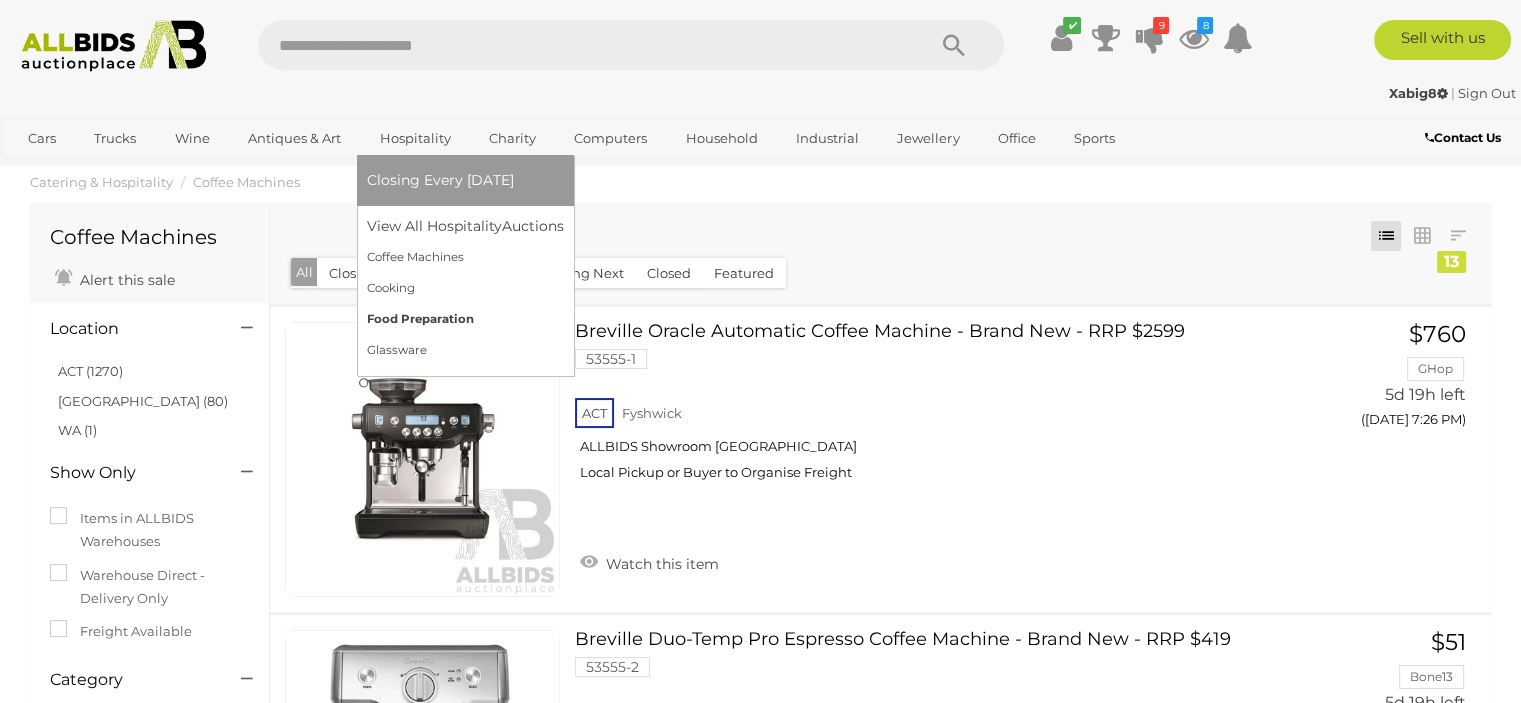 click on "Food Preparation" at bounding box center [465, 319] 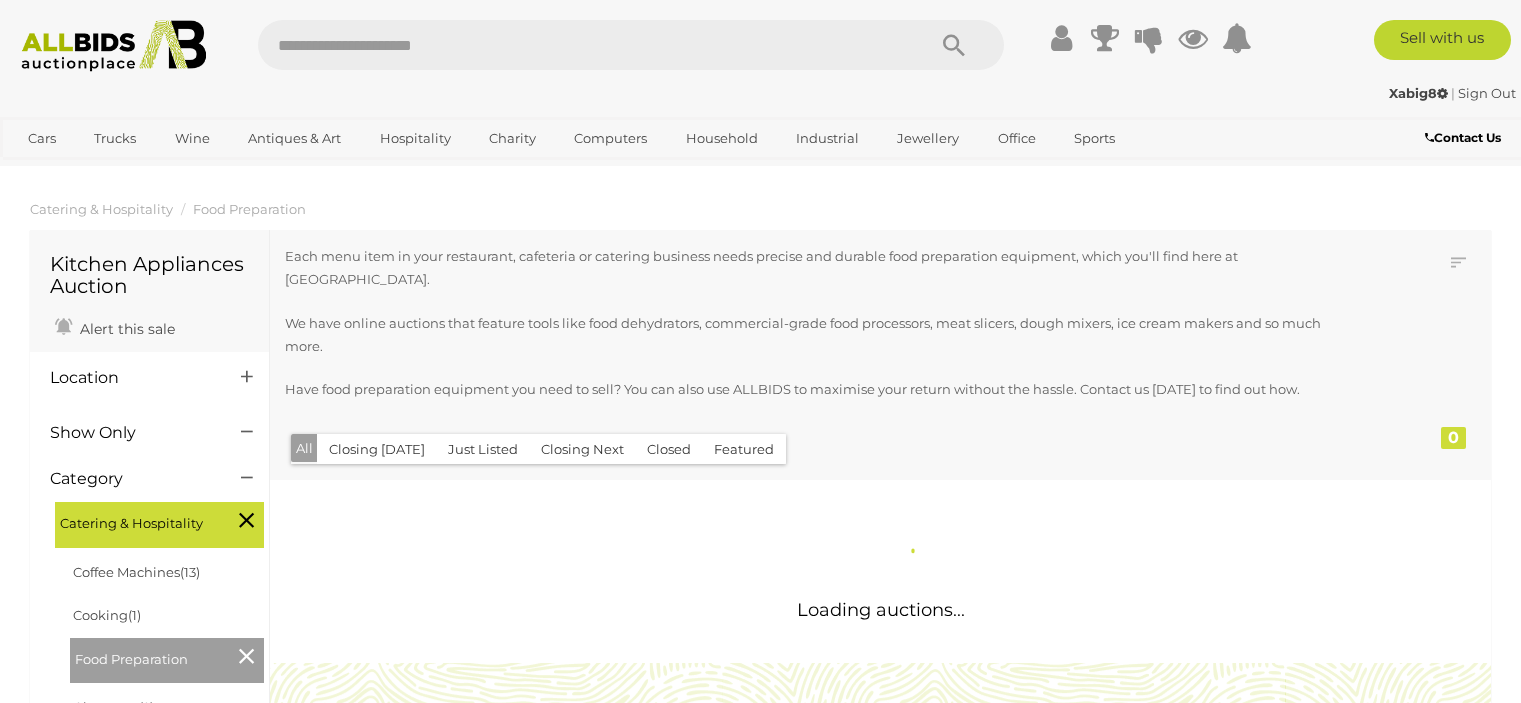 scroll, scrollTop: 0, scrollLeft: 0, axis: both 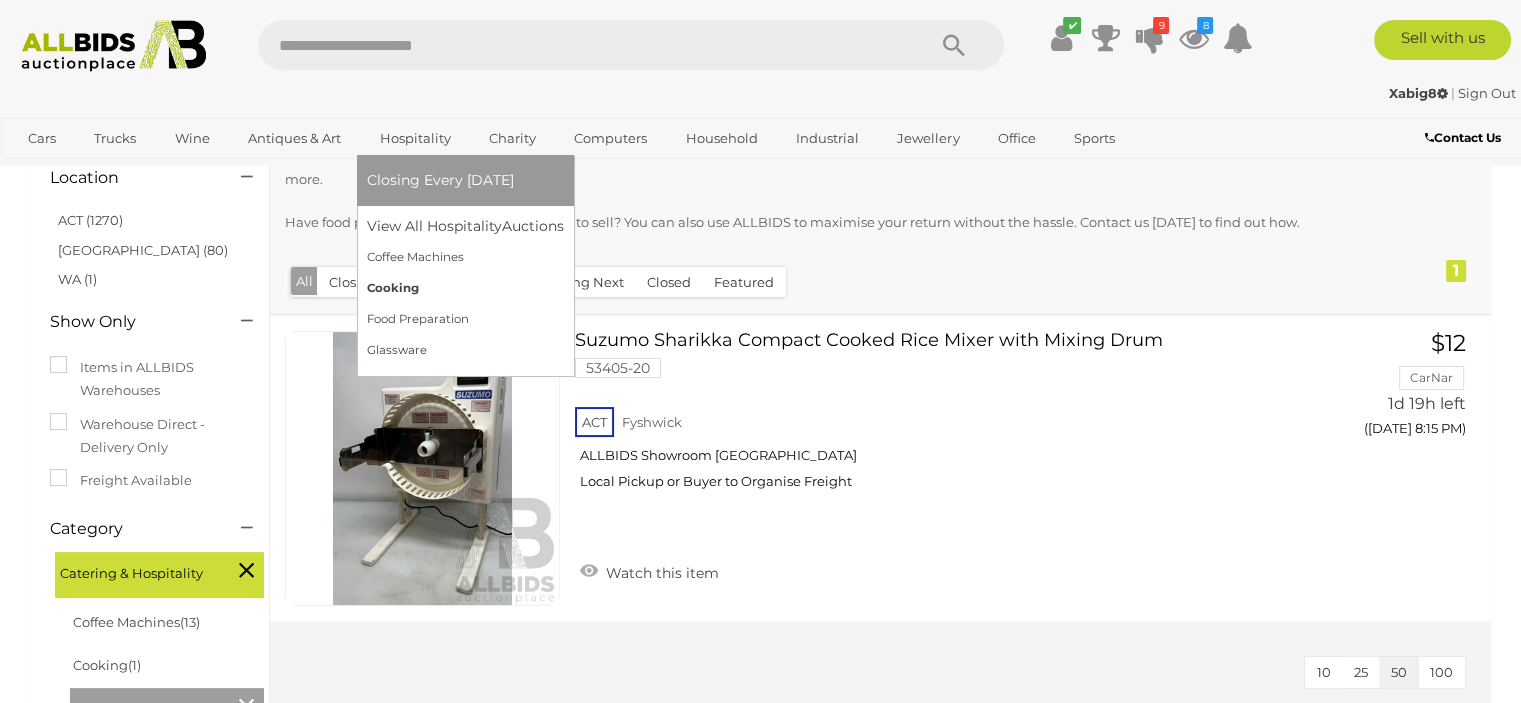 click on "Cooking" at bounding box center (465, 288) 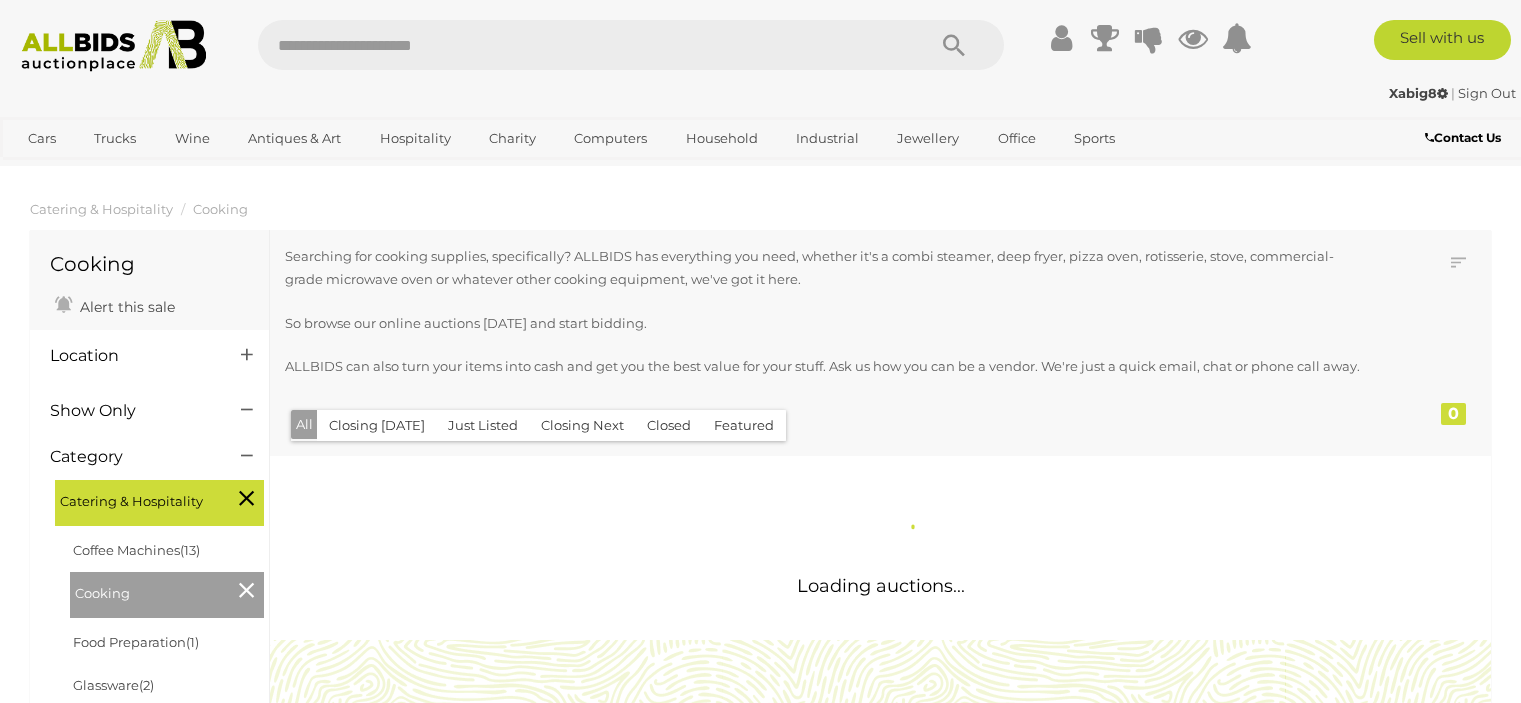 scroll, scrollTop: 0, scrollLeft: 0, axis: both 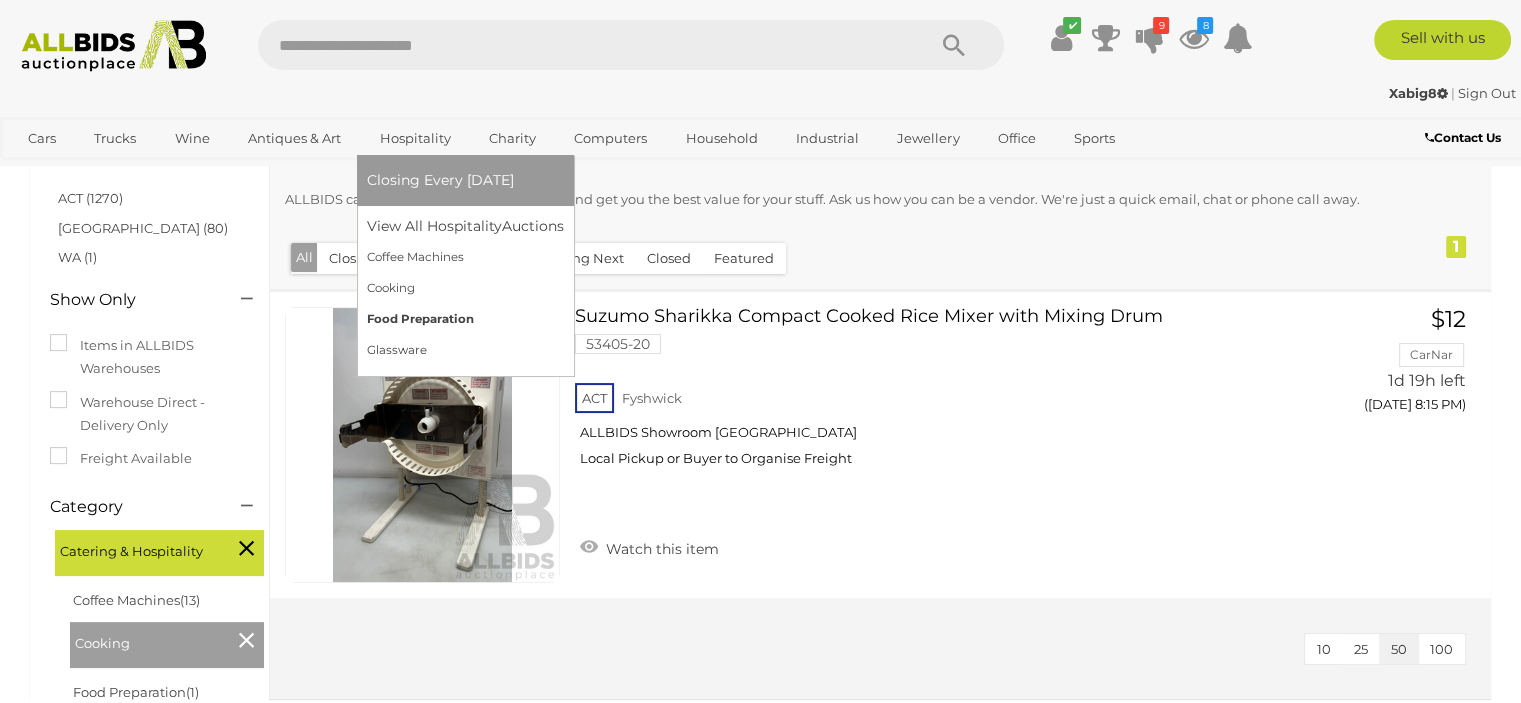 click on "Food Preparation" at bounding box center [465, 319] 